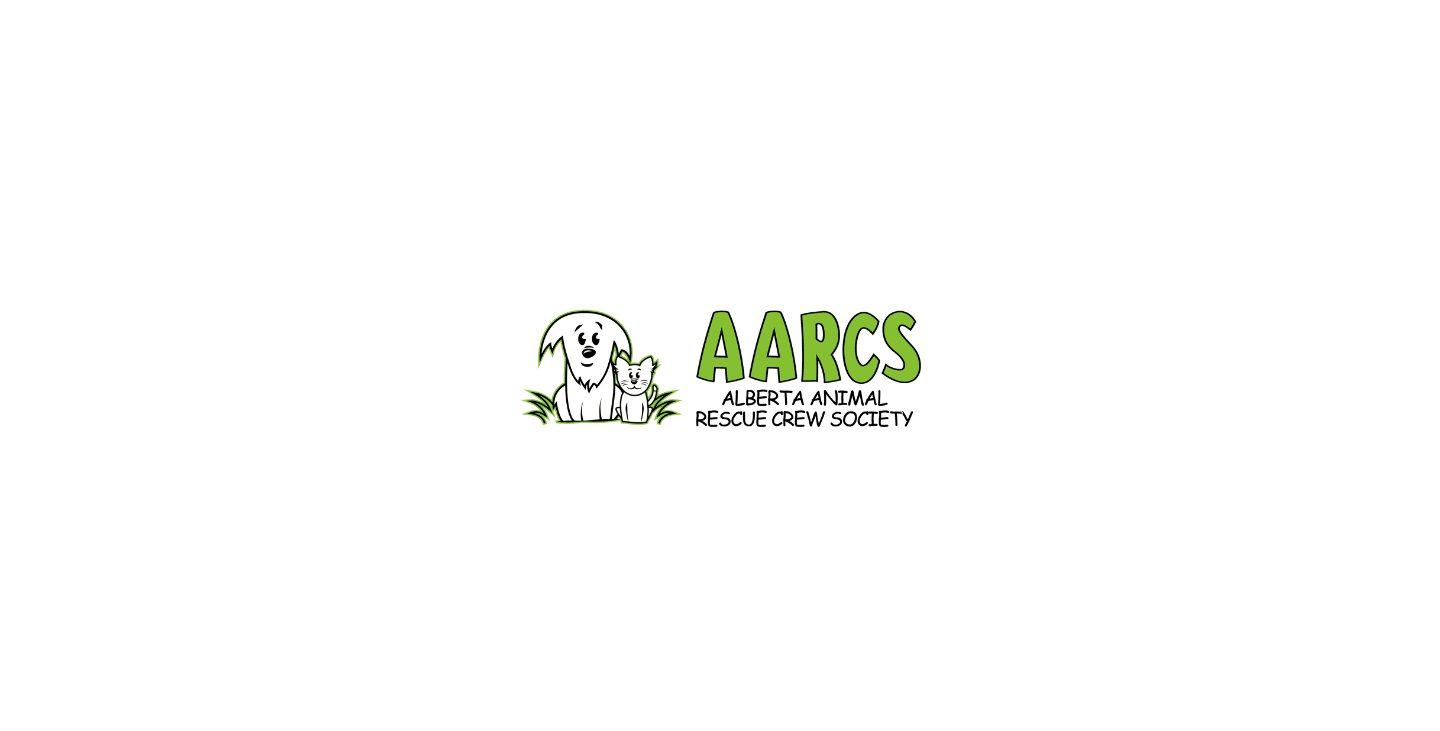 scroll, scrollTop: 0, scrollLeft: 0, axis: both 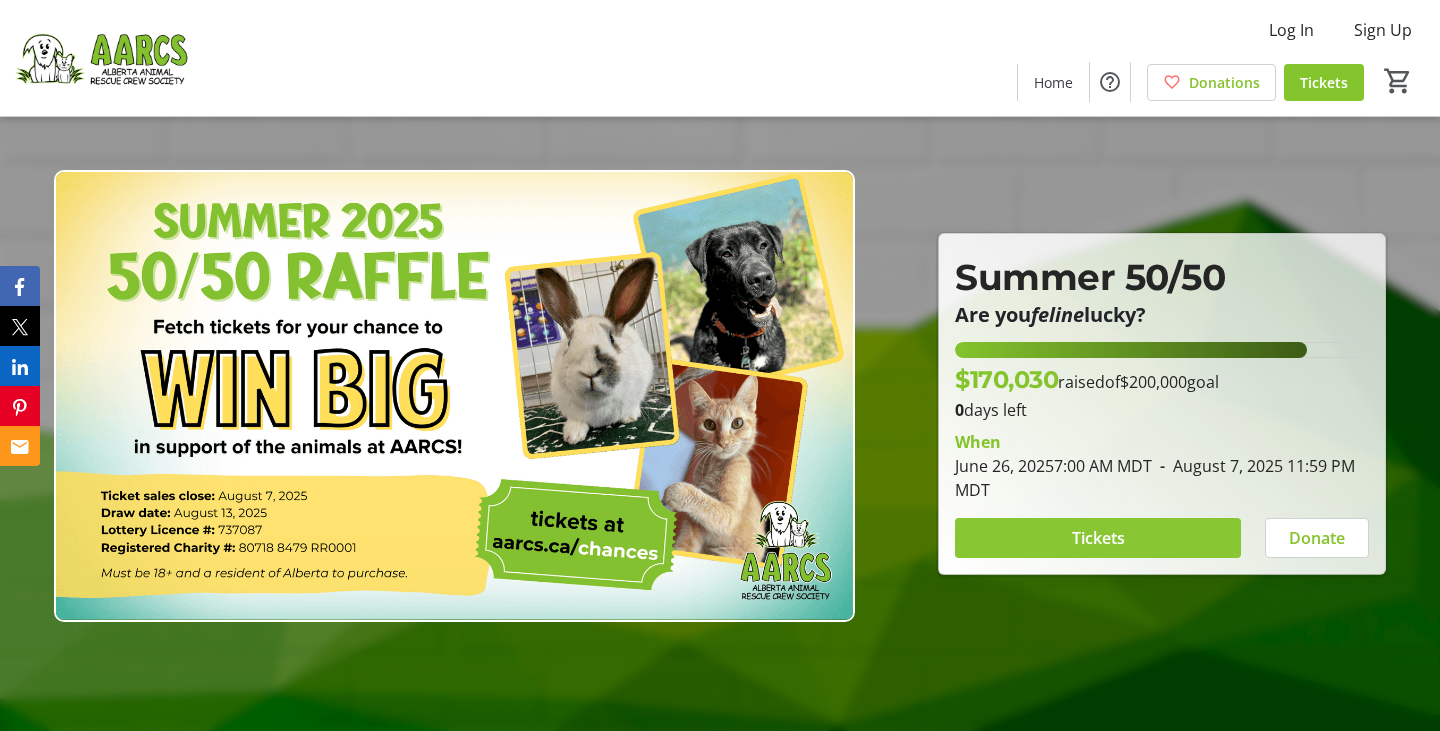 click at bounding box center (1098, 538) 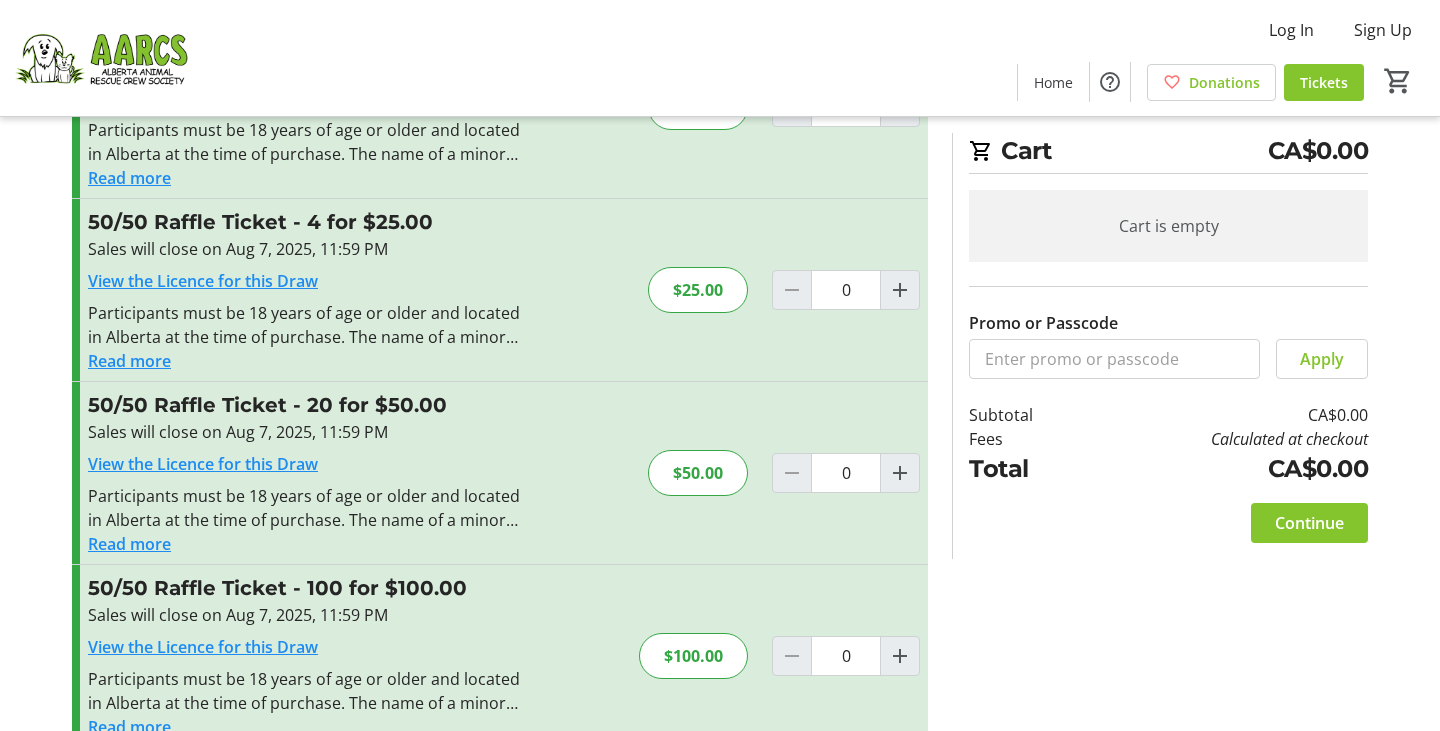 scroll, scrollTop: 190, scrollLeft: 0, axis: vertical 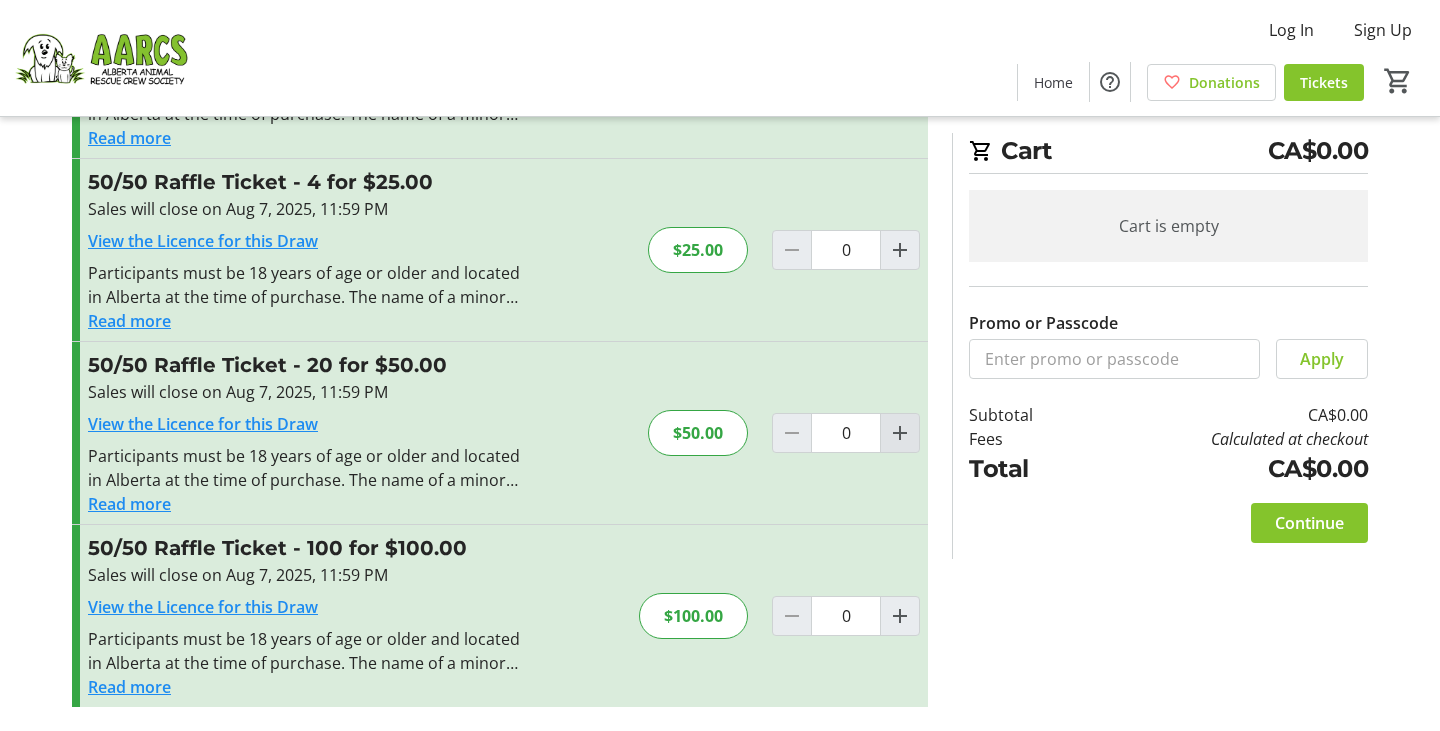 click 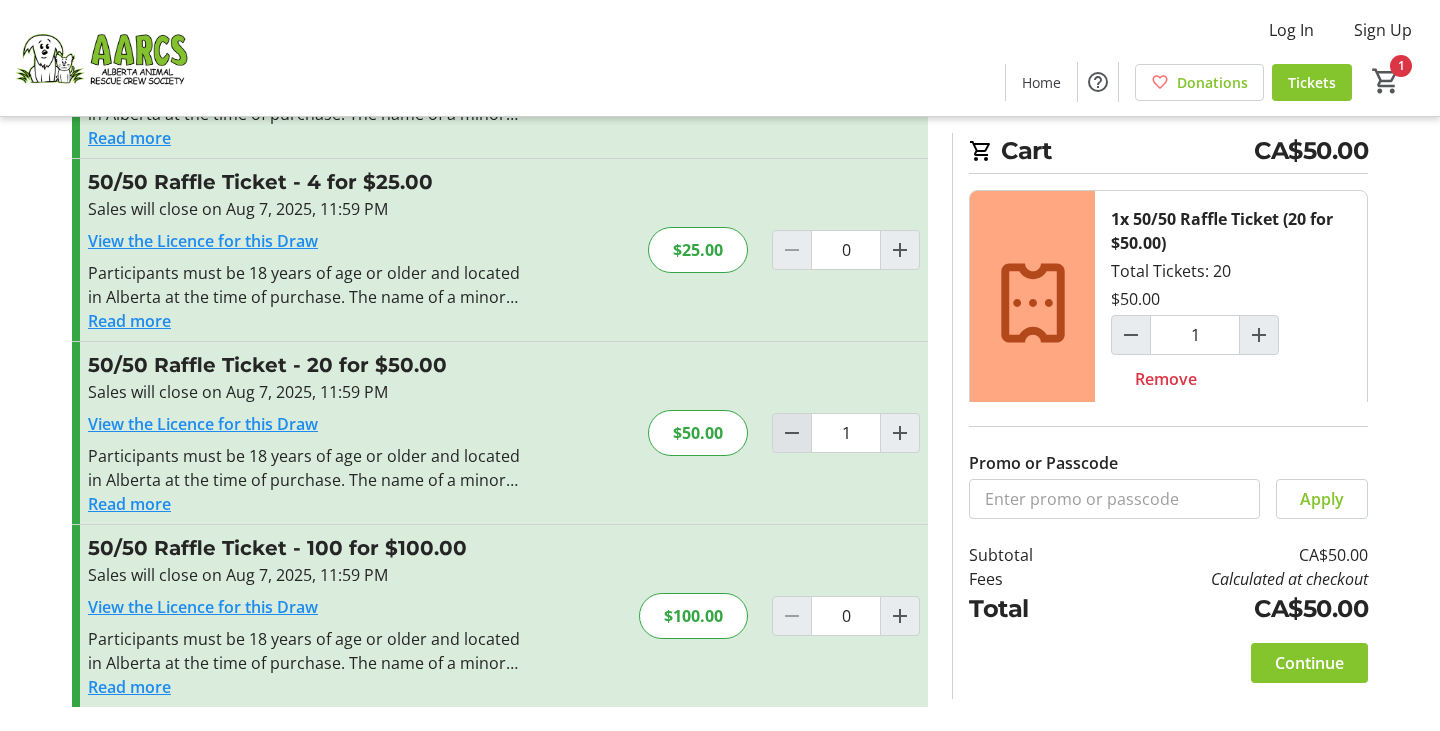click 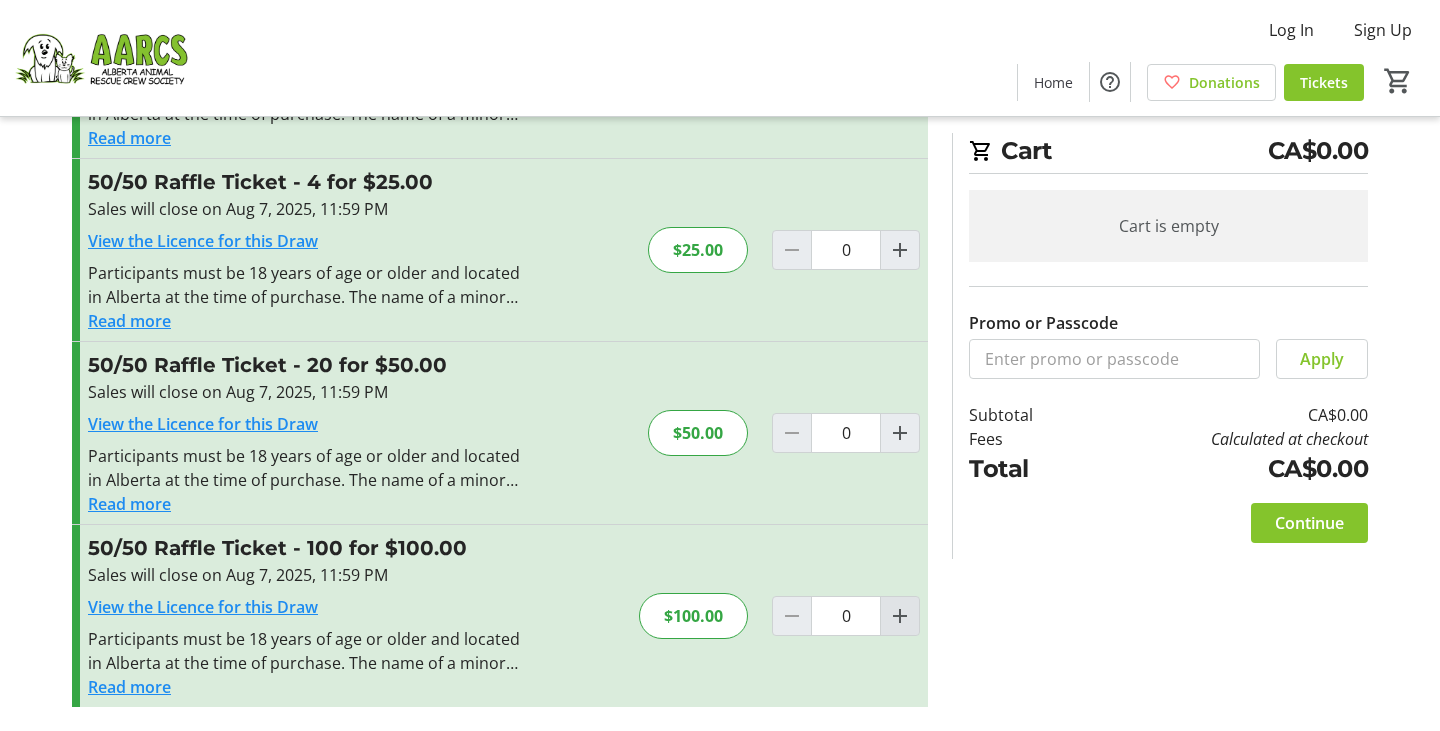 click 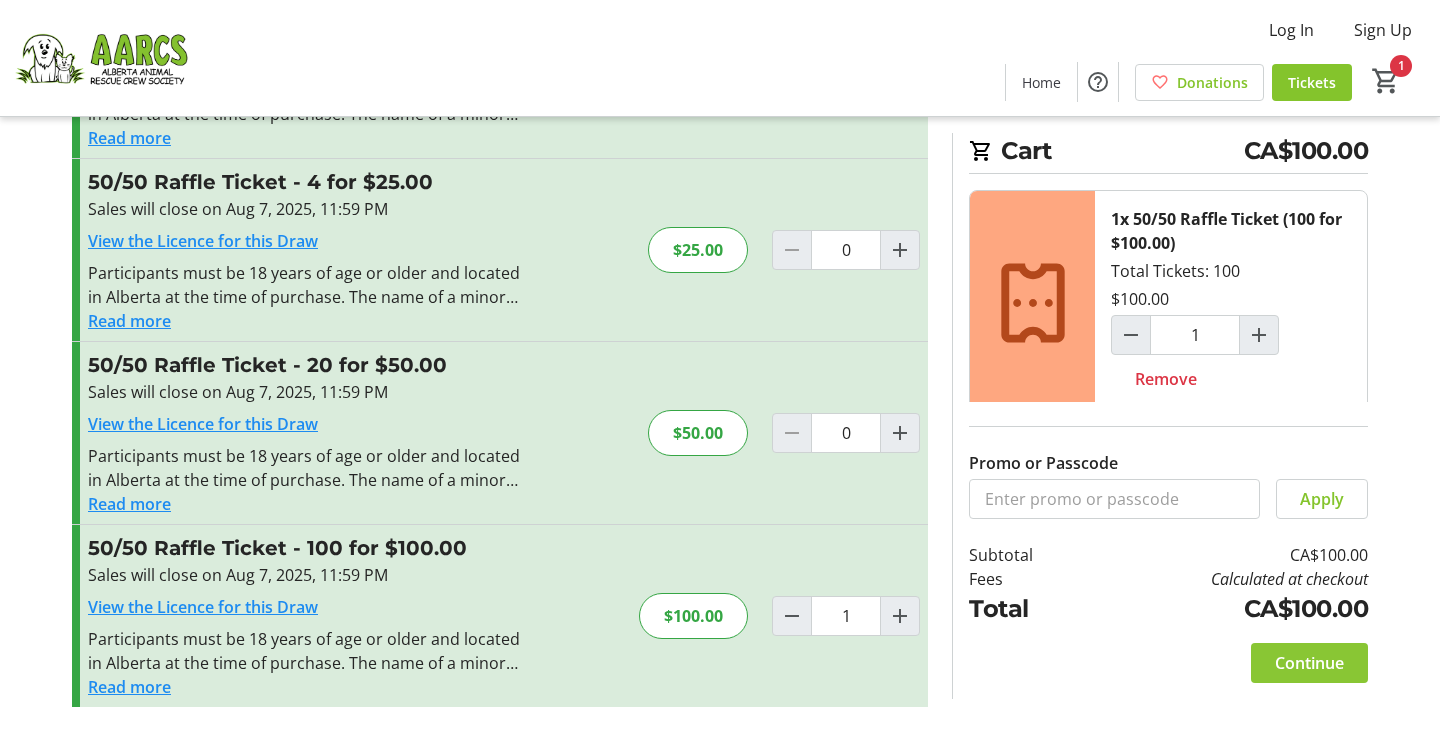 click on "Continue" 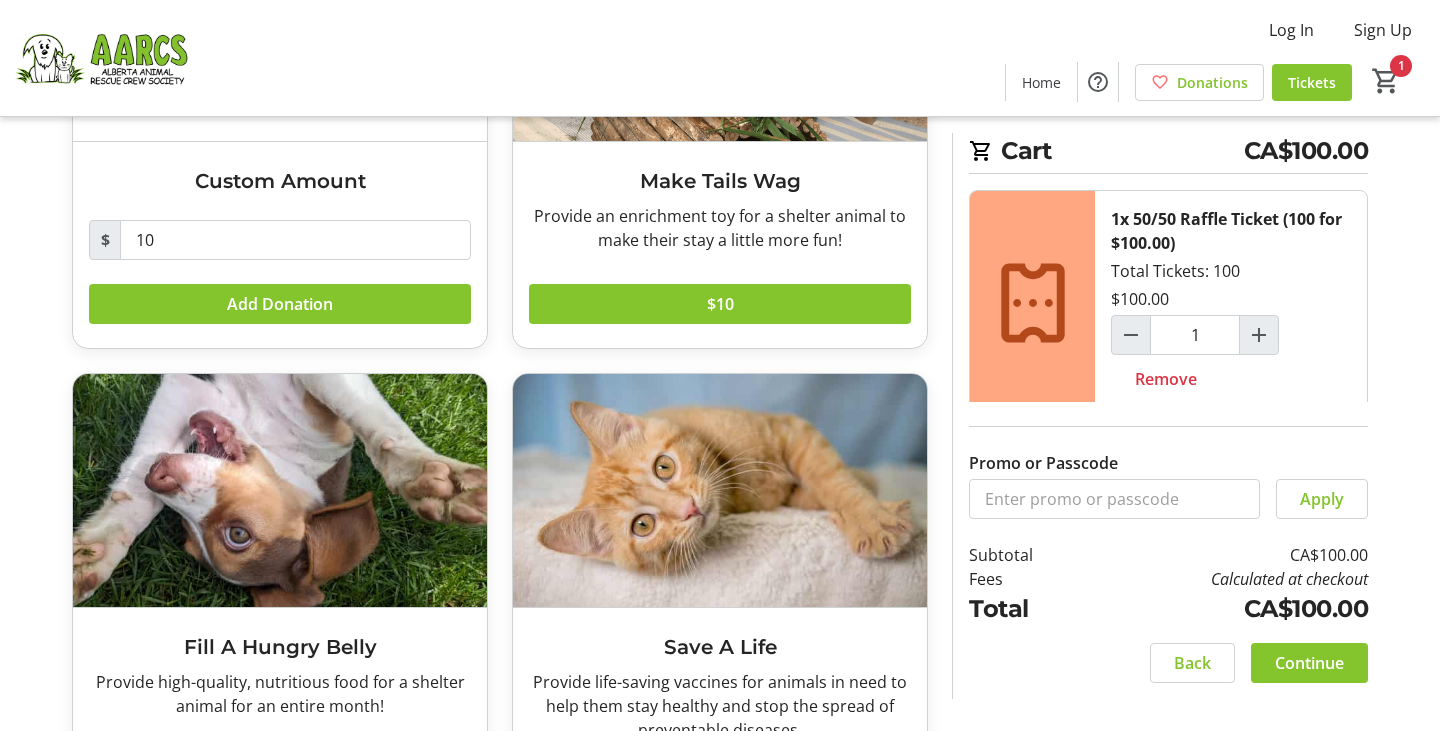 scroll, scrollTop: 442, scrollLeft: 0, axis: vertical 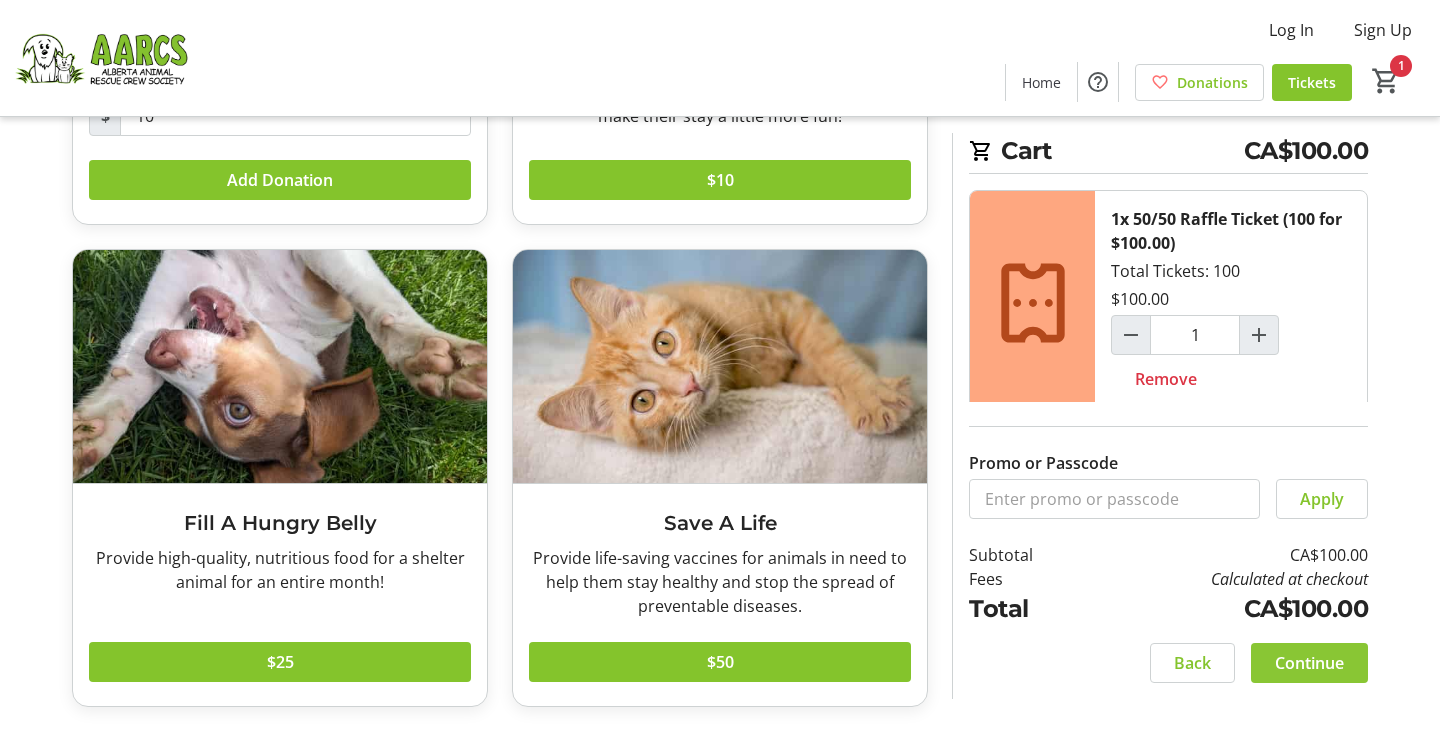 click on "Continue" 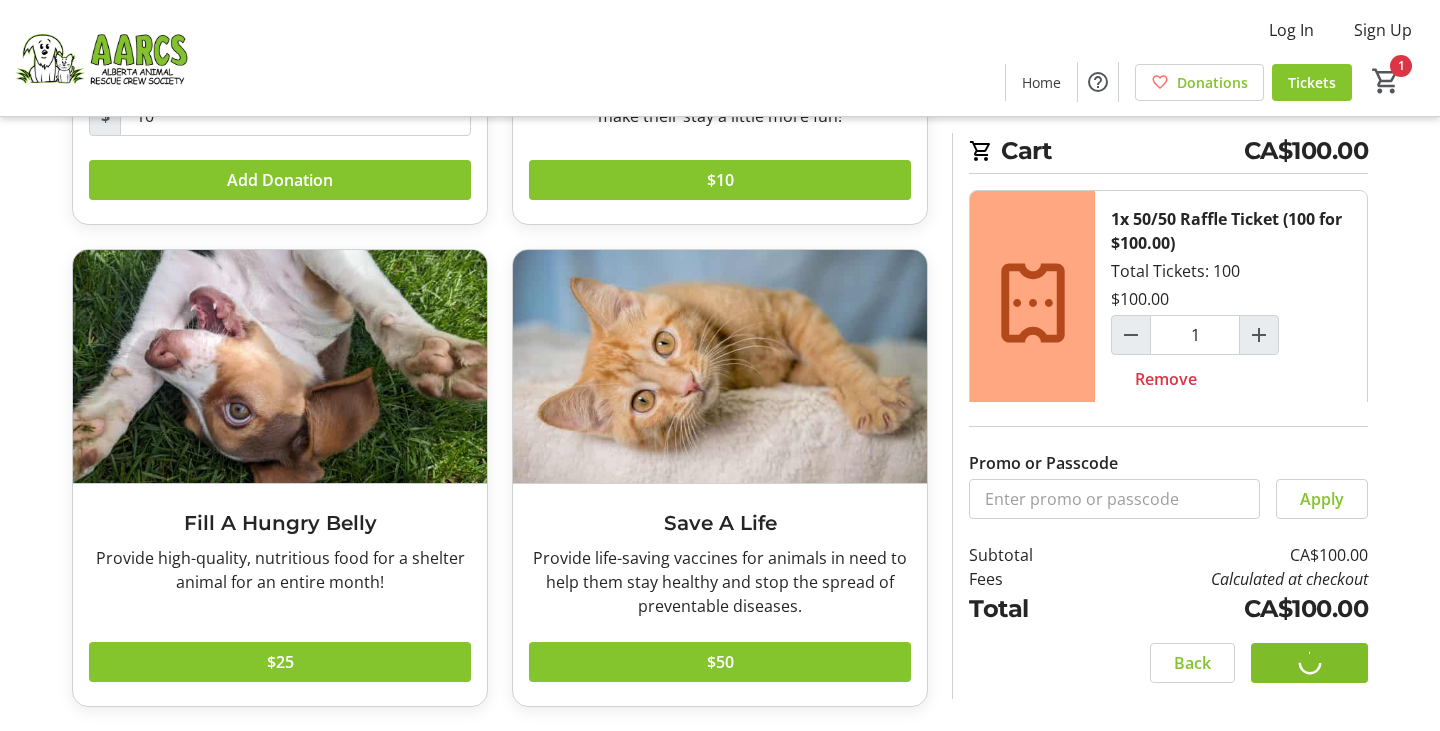 scroll, scrollTop: 0, scrollLeft: 0, axis: both 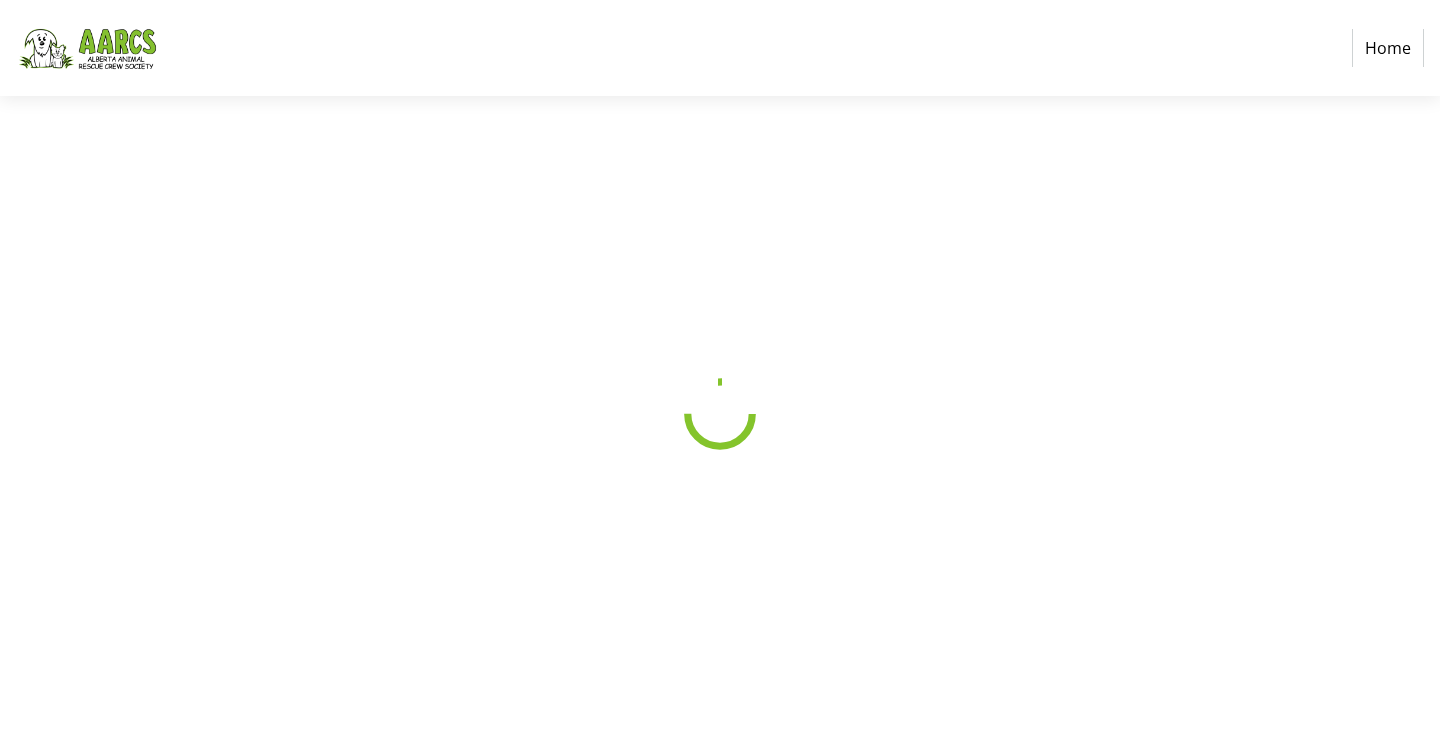 select on "CA" 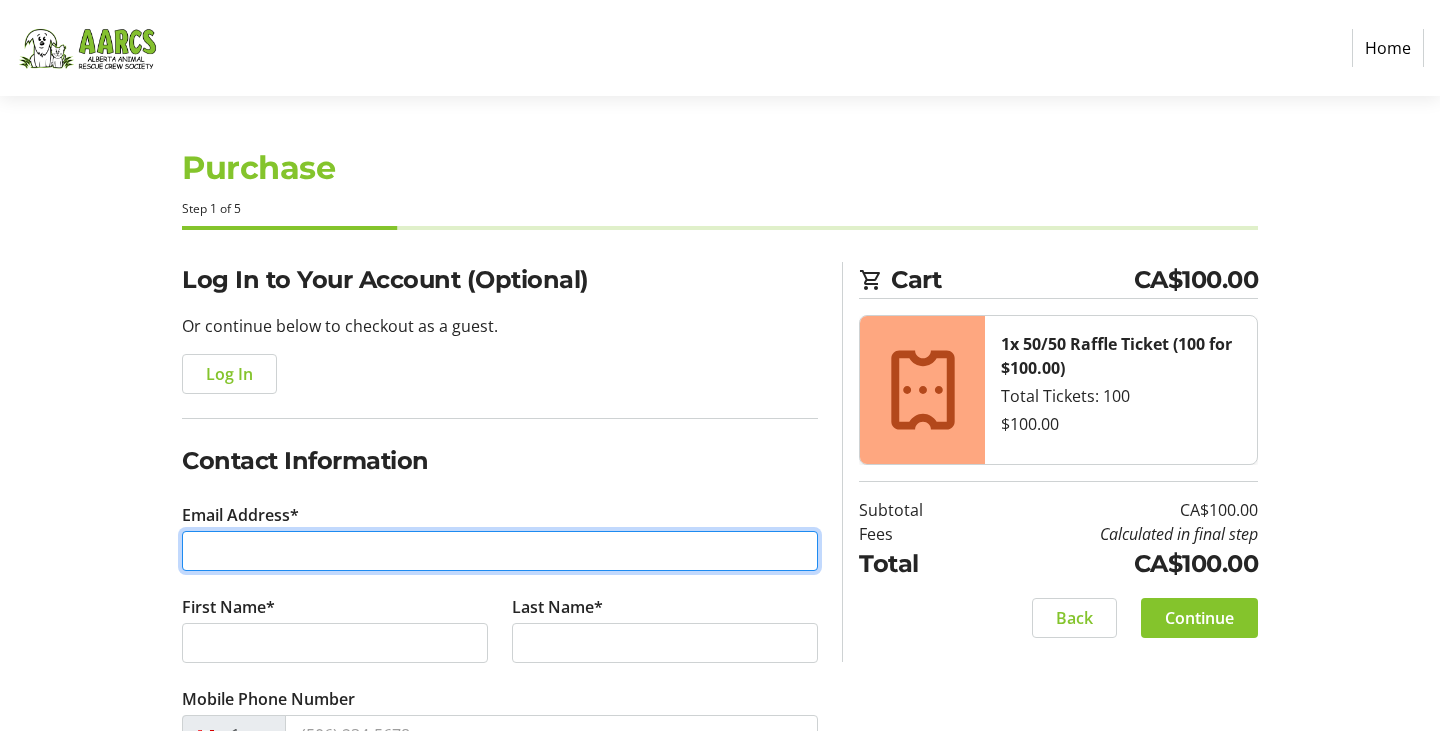 click on "Email Address*" at bounding box center (500, 551) 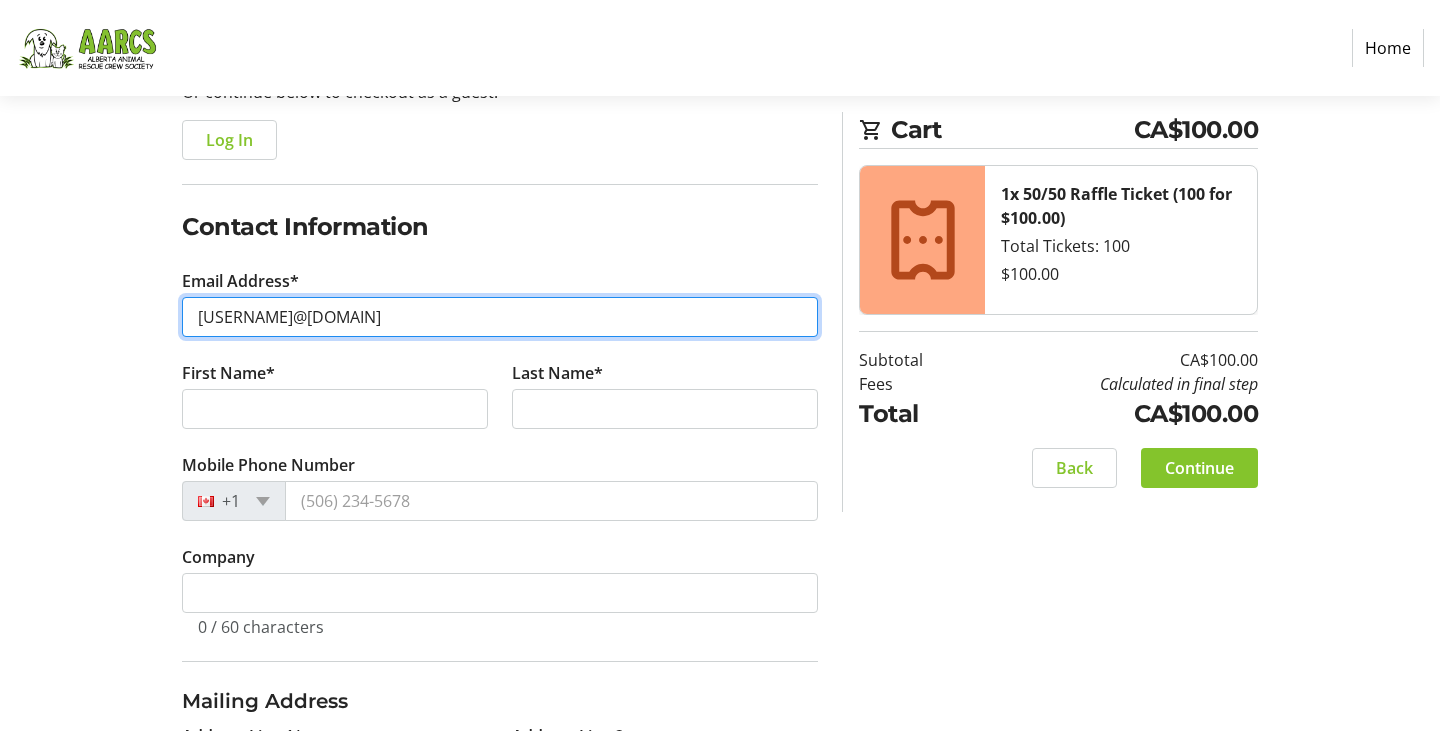 scroll, scrollTop: 240, scrollLeft: 0, axis: vertical 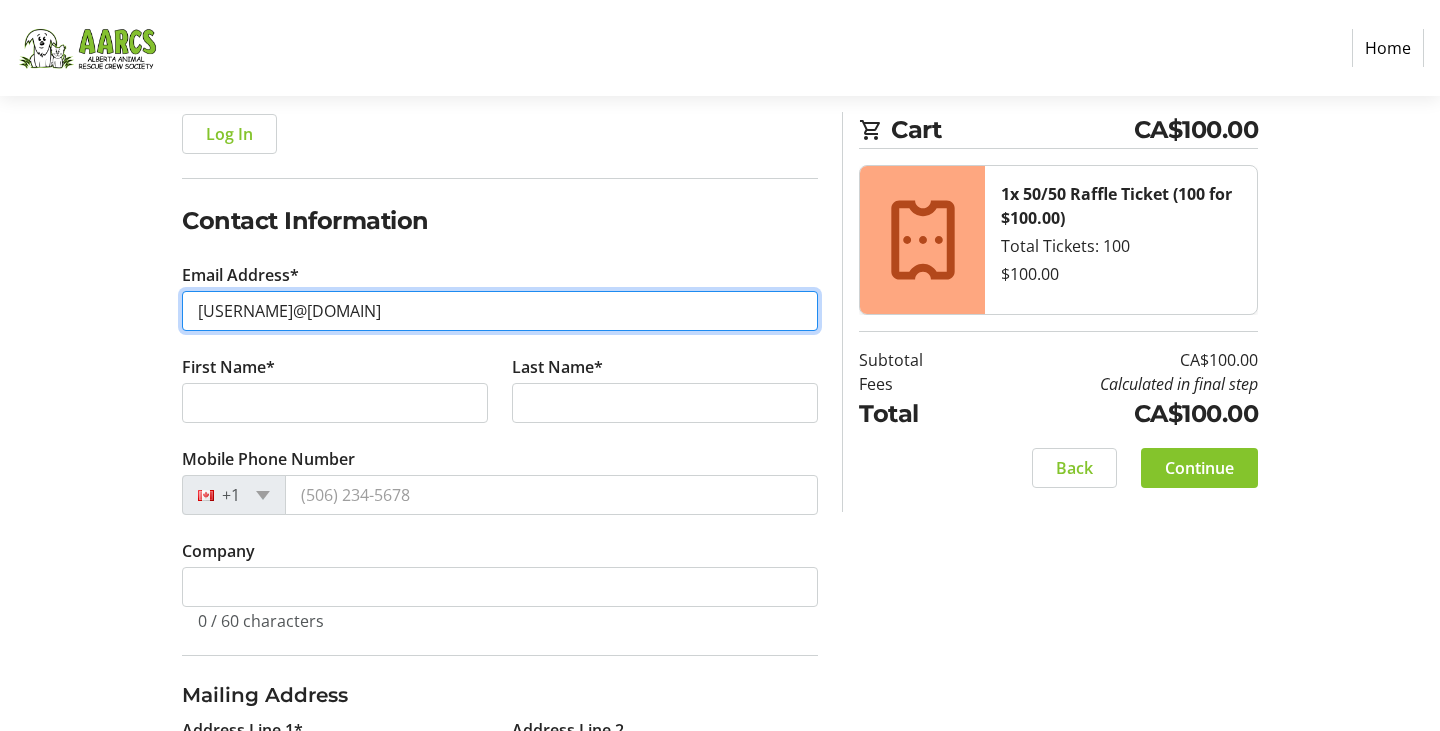 type on "[USERNAME]@[DOMAIN]" 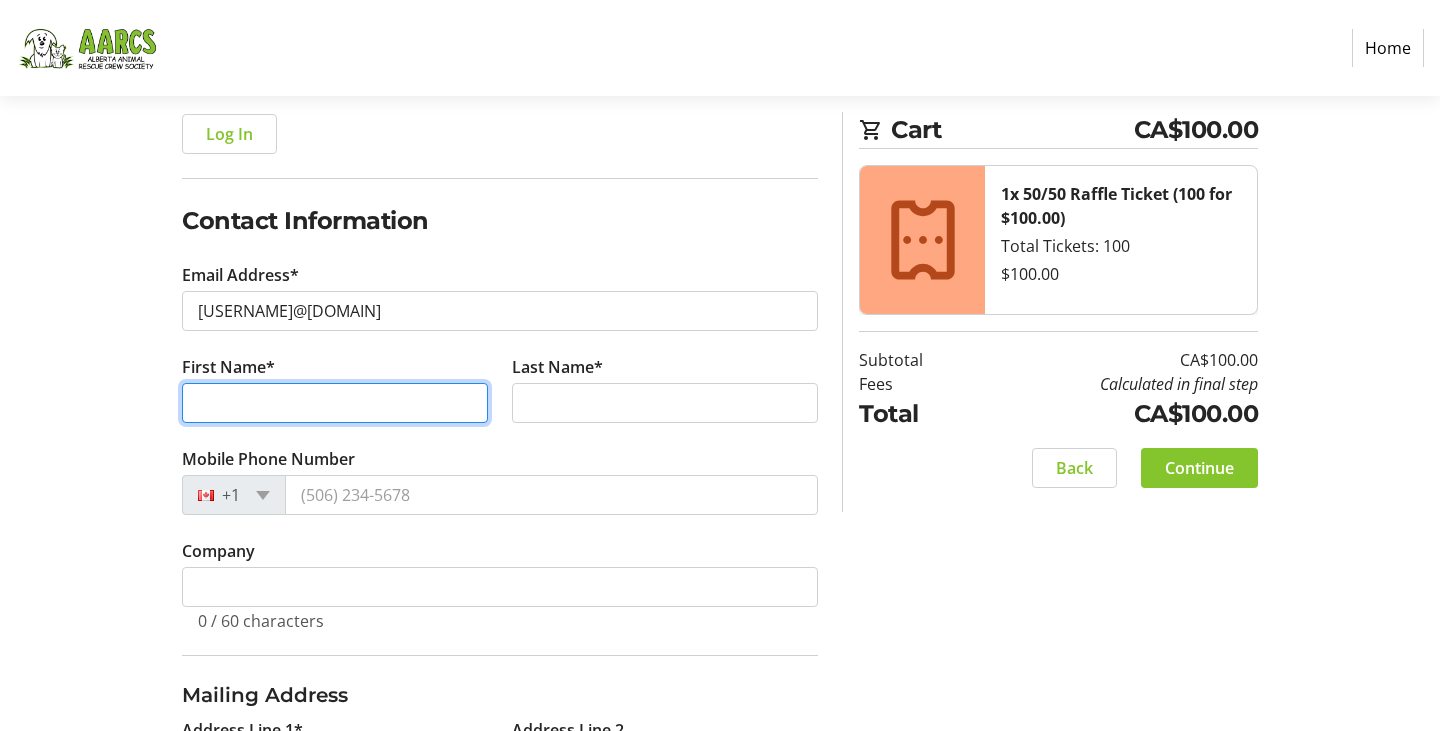 click on "First Name*" at bounding box center (335, 403) 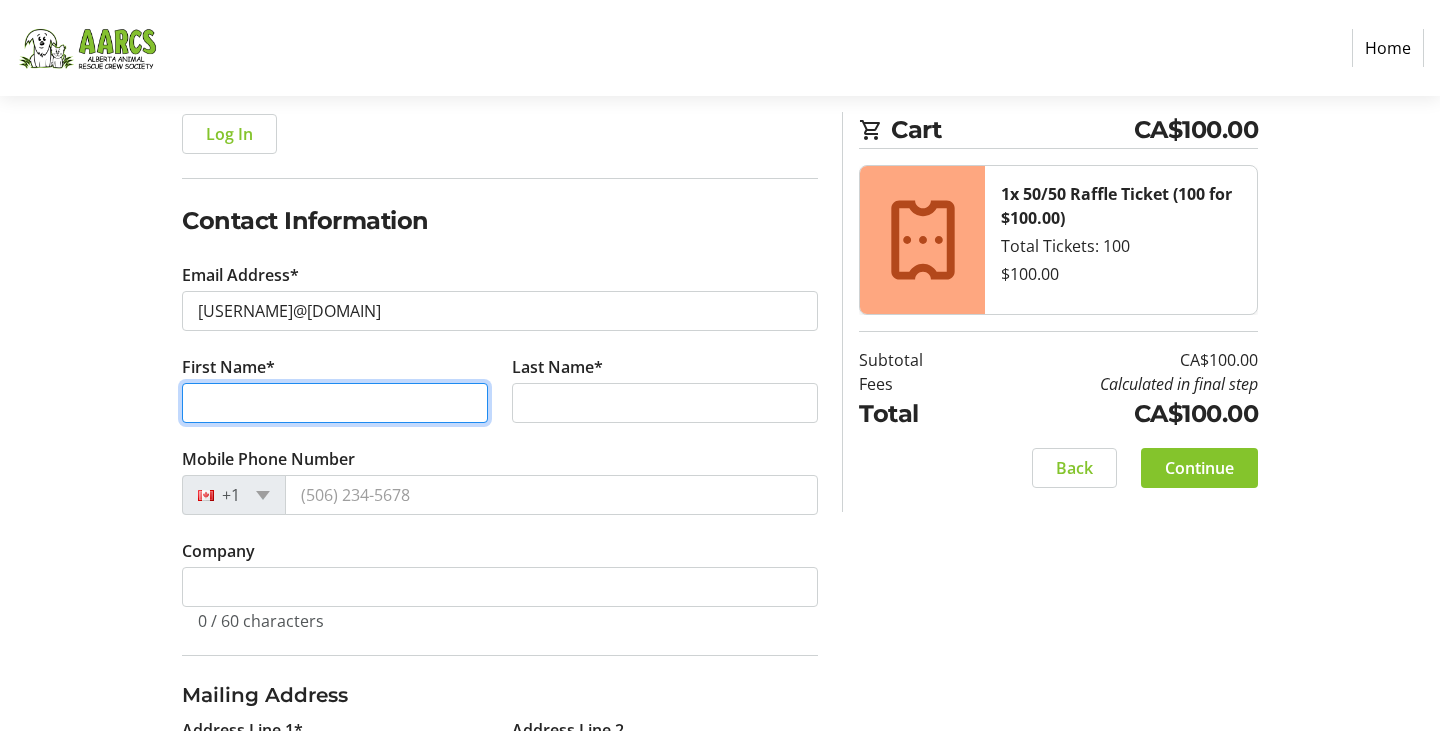 type on "[FIRST]" 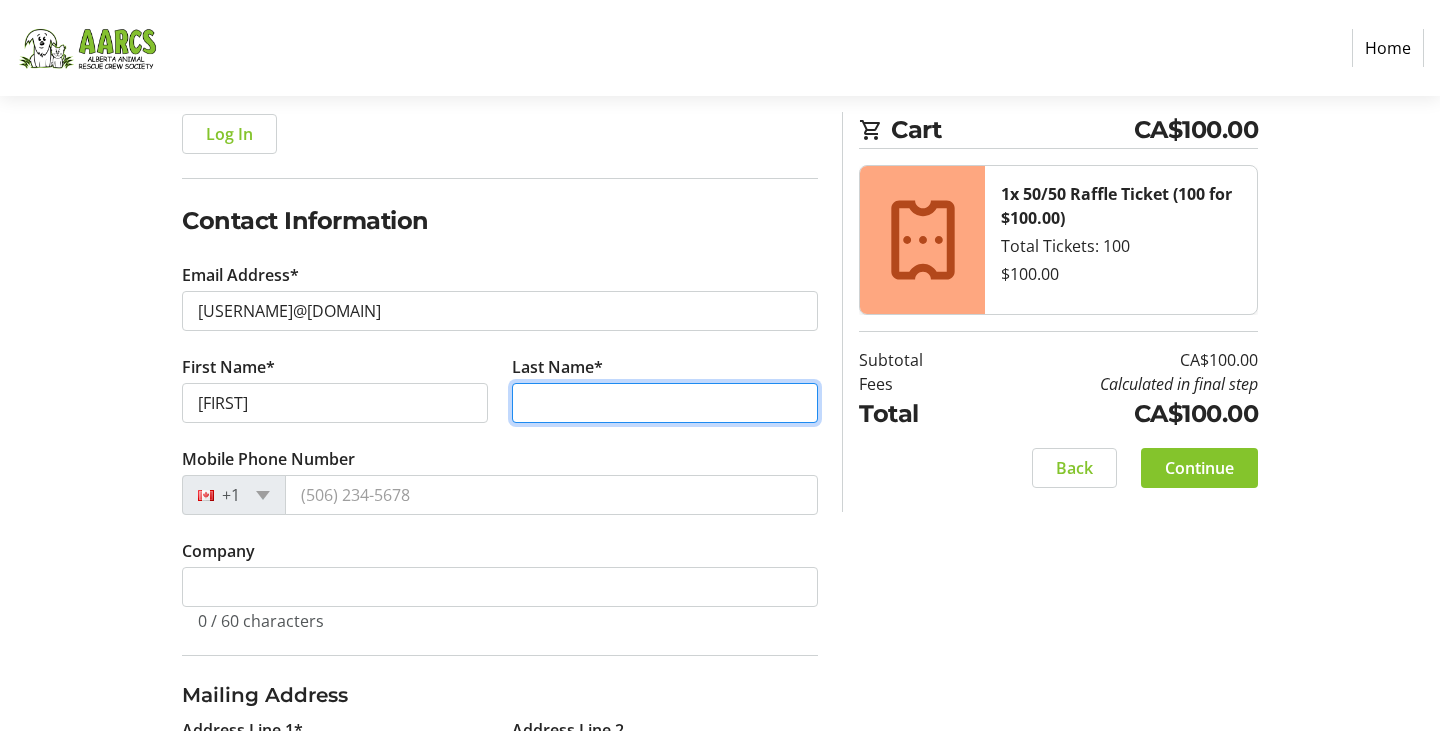 type on "[LAST]" 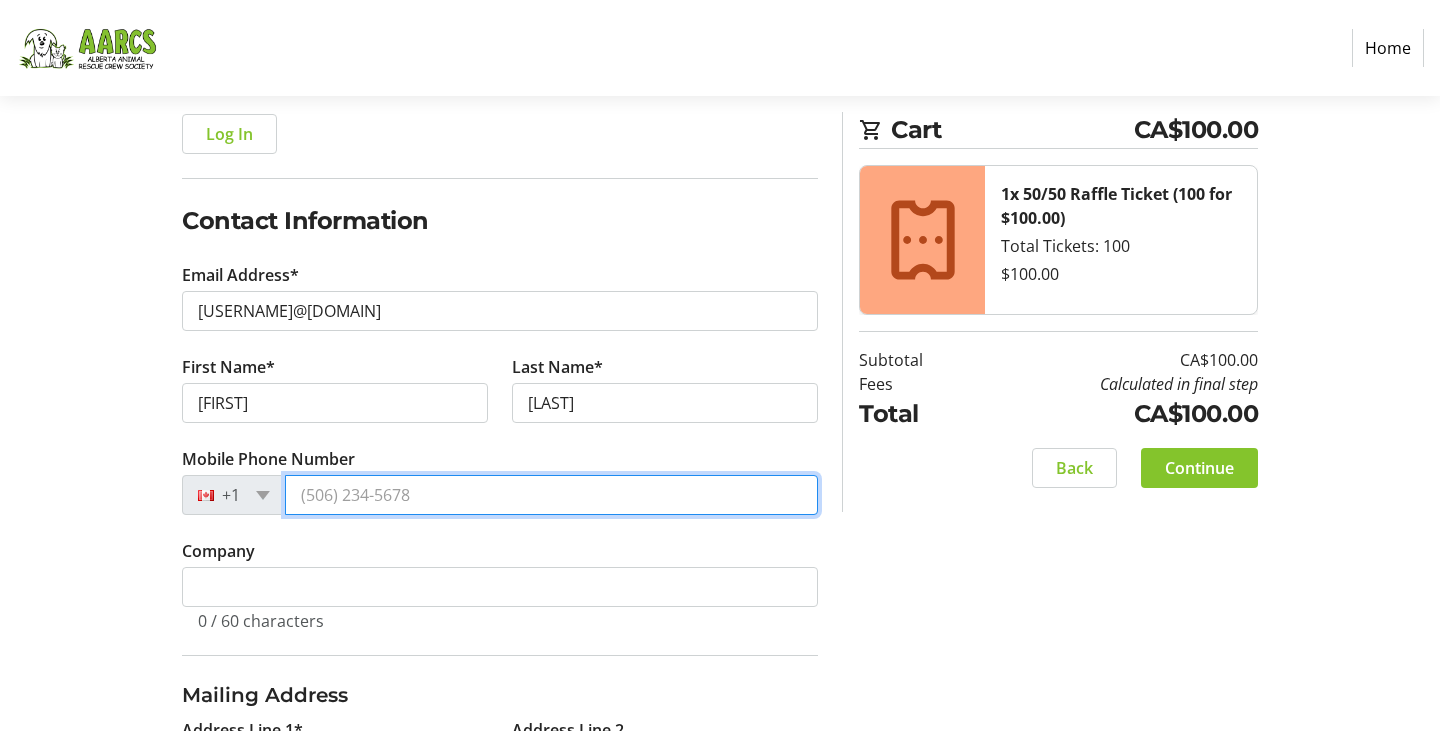 type on "([AREA_CODE]) [PHONE]" 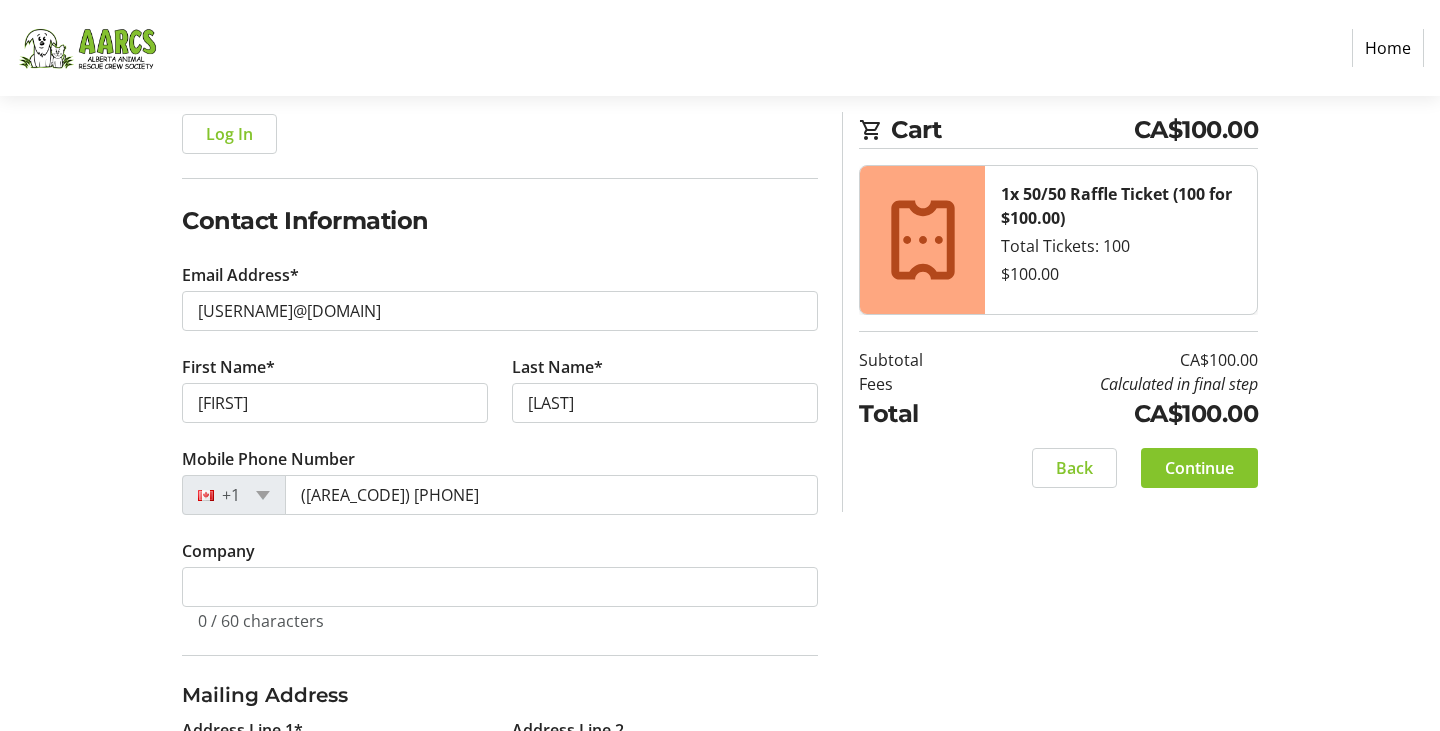 type on "[NUMBER] [STREET]" 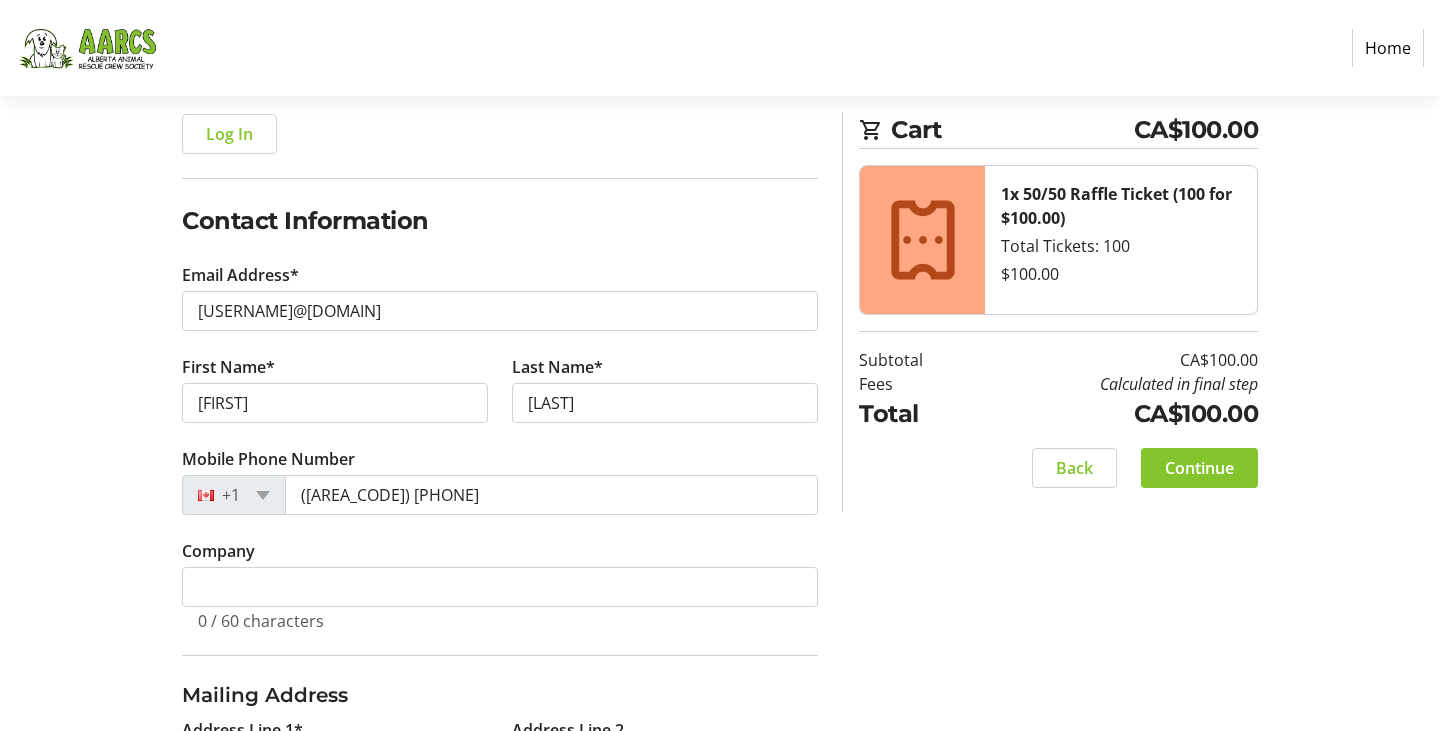 type on "8" 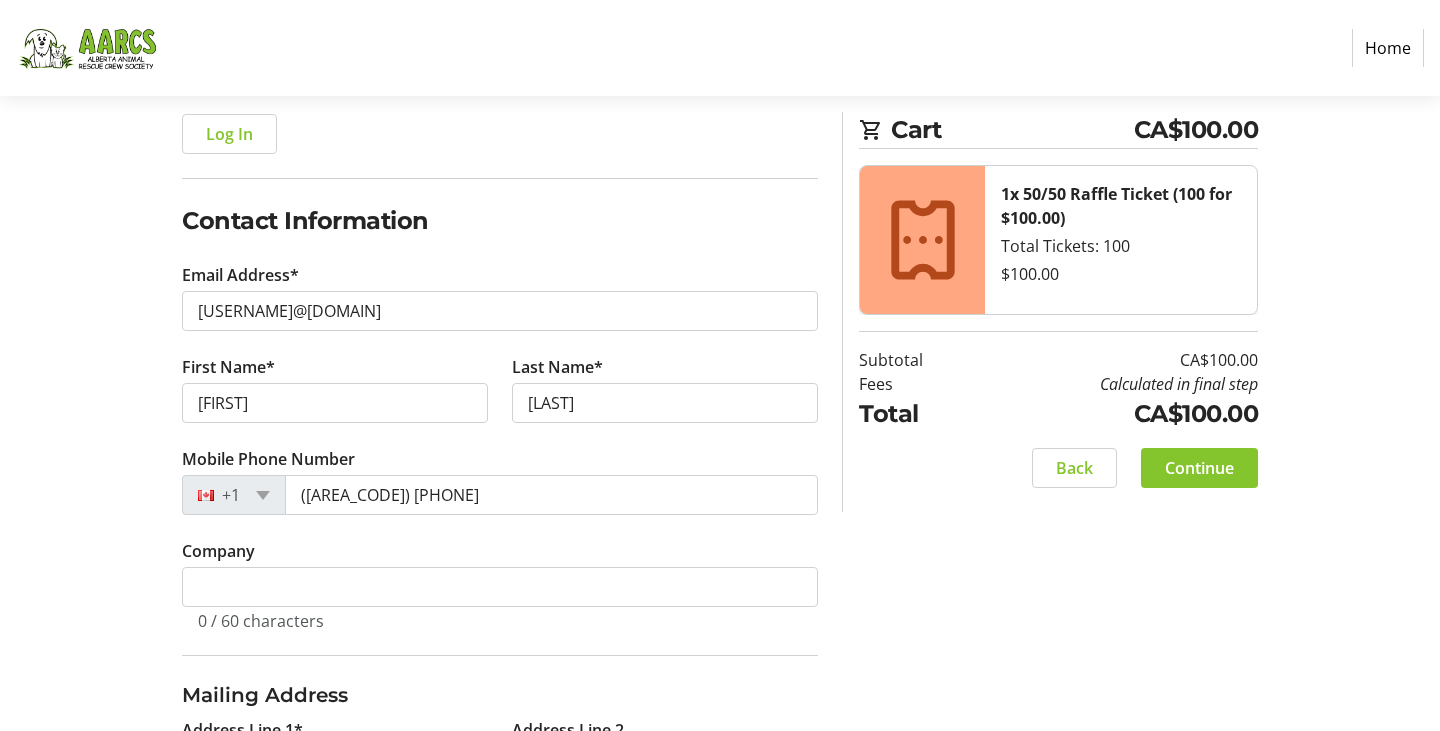 type on "[CITY]" 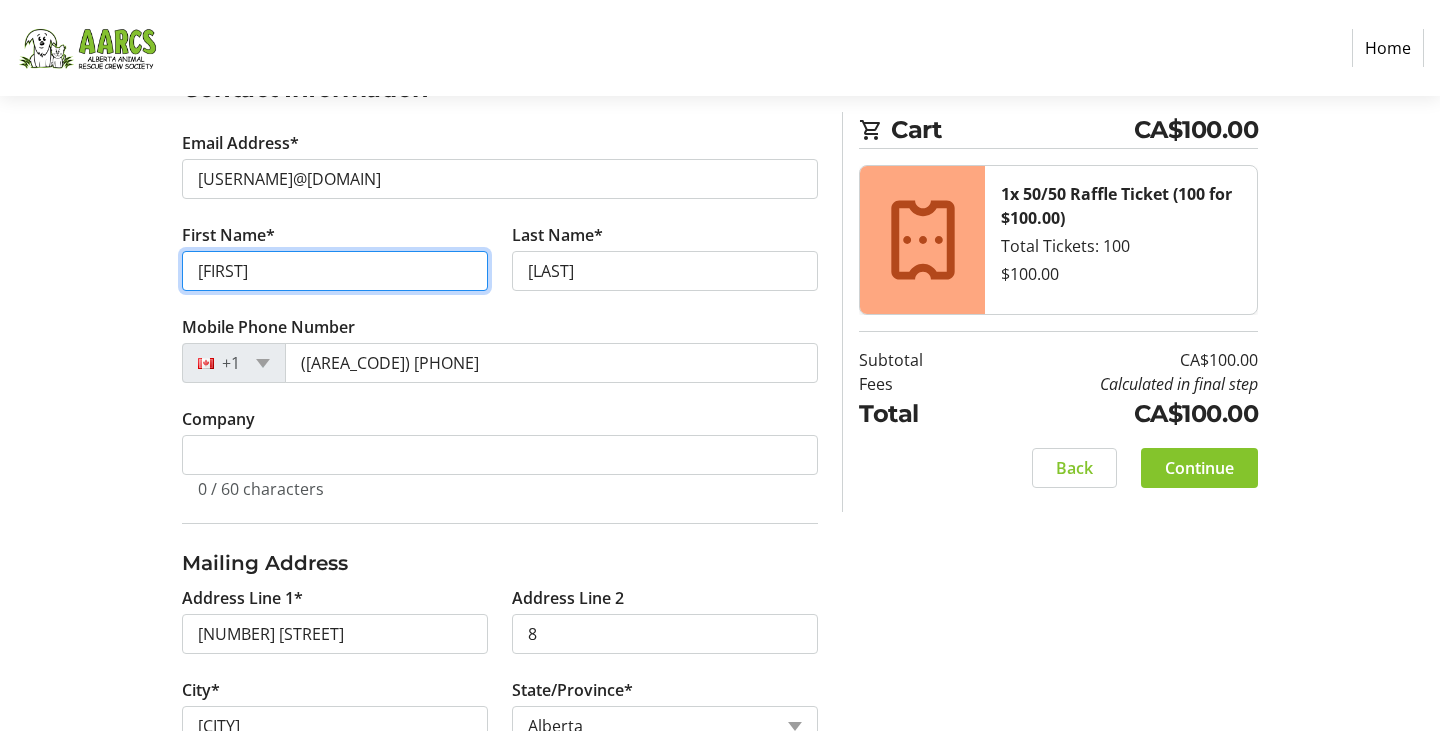 scroll, scrollTop: 376, scrollLeft: 0, axis: vertical 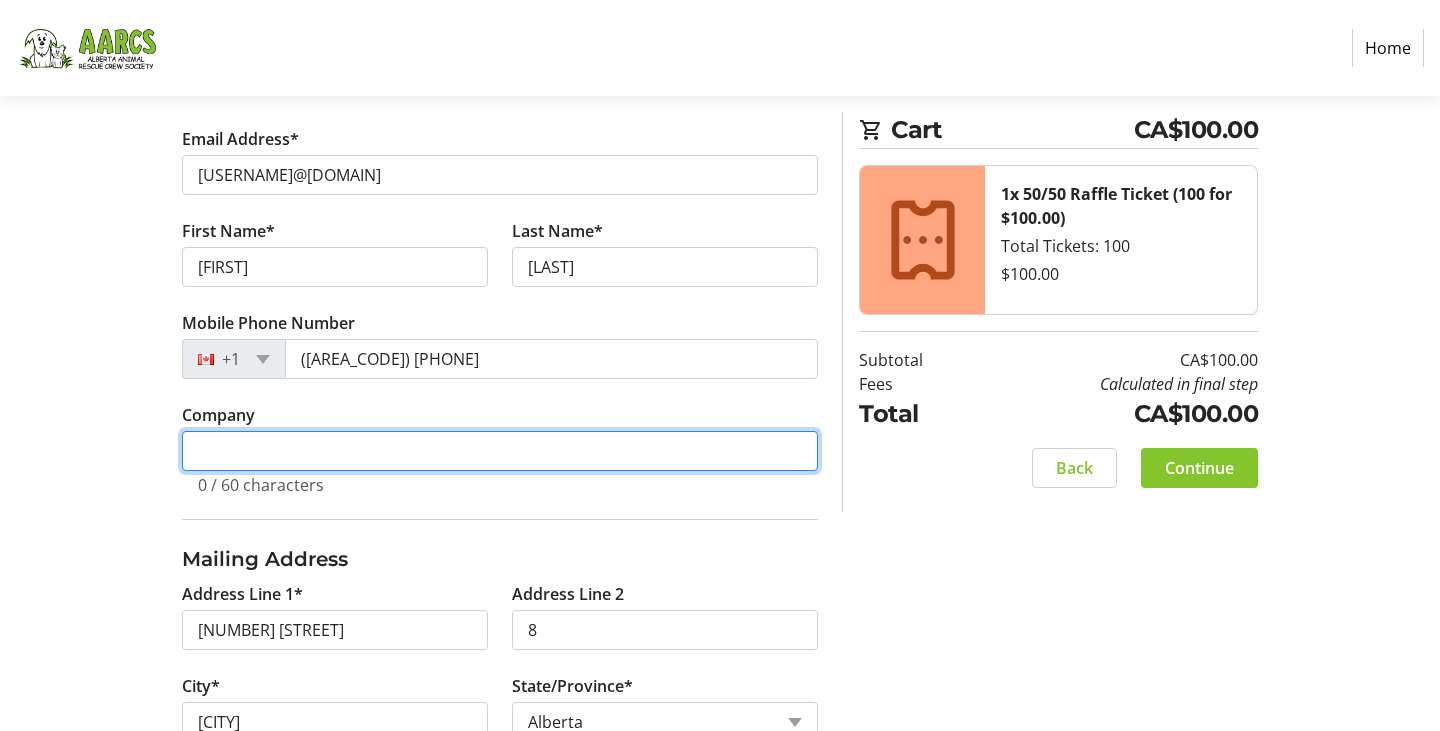 click on "Company" at bounding box center (500, 451) 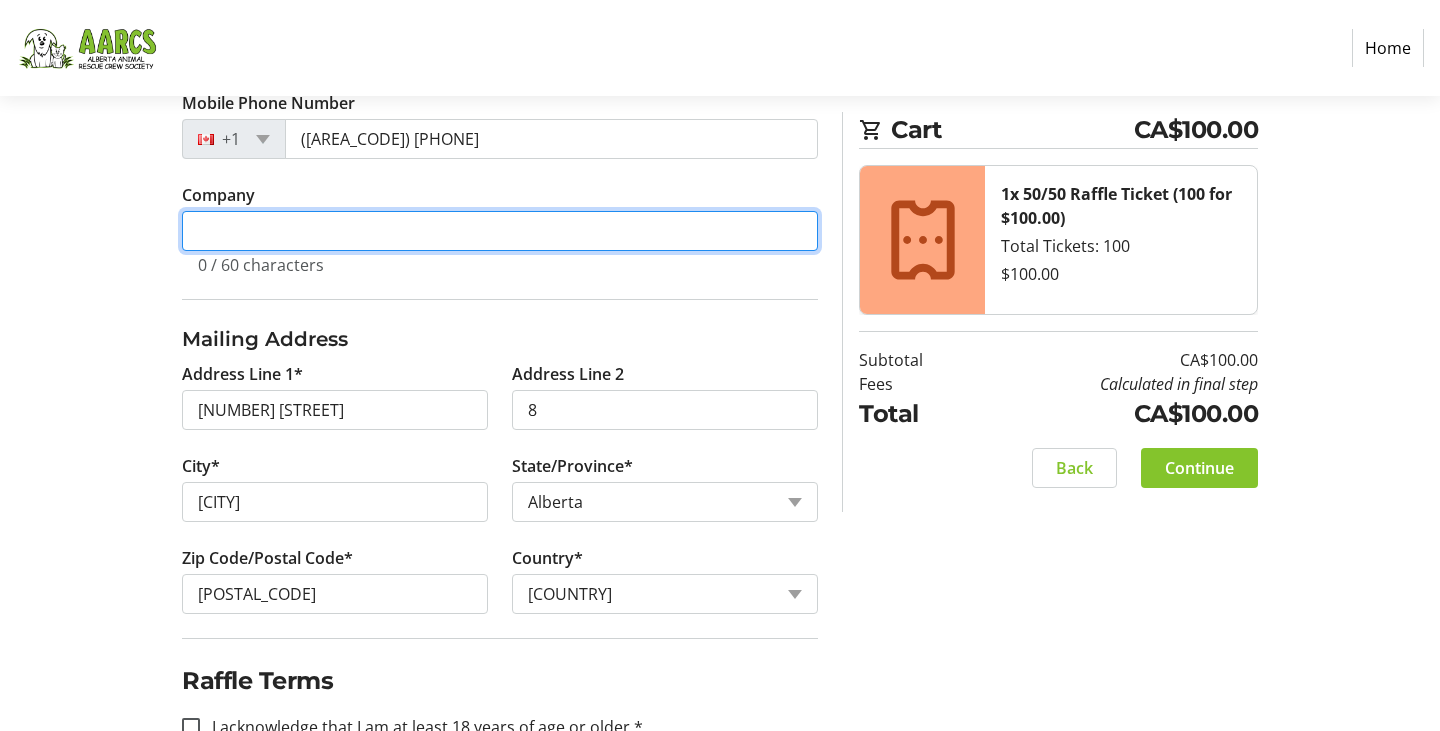 scroll, scrollTop: 652, scrollLeft: 0, axis: vertical 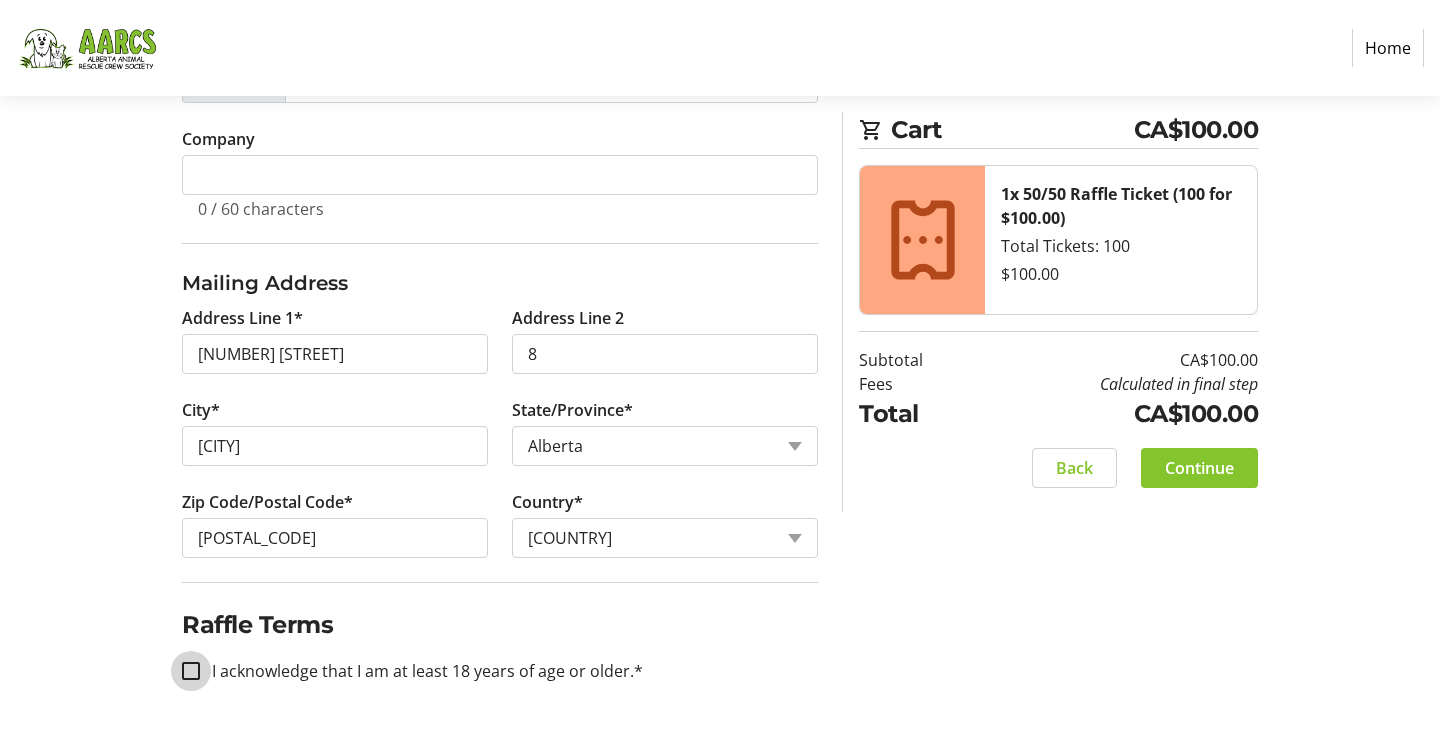 click on "I acknowledge that I am at least 18 years of age or older.*" at bounding box center (191, 671) 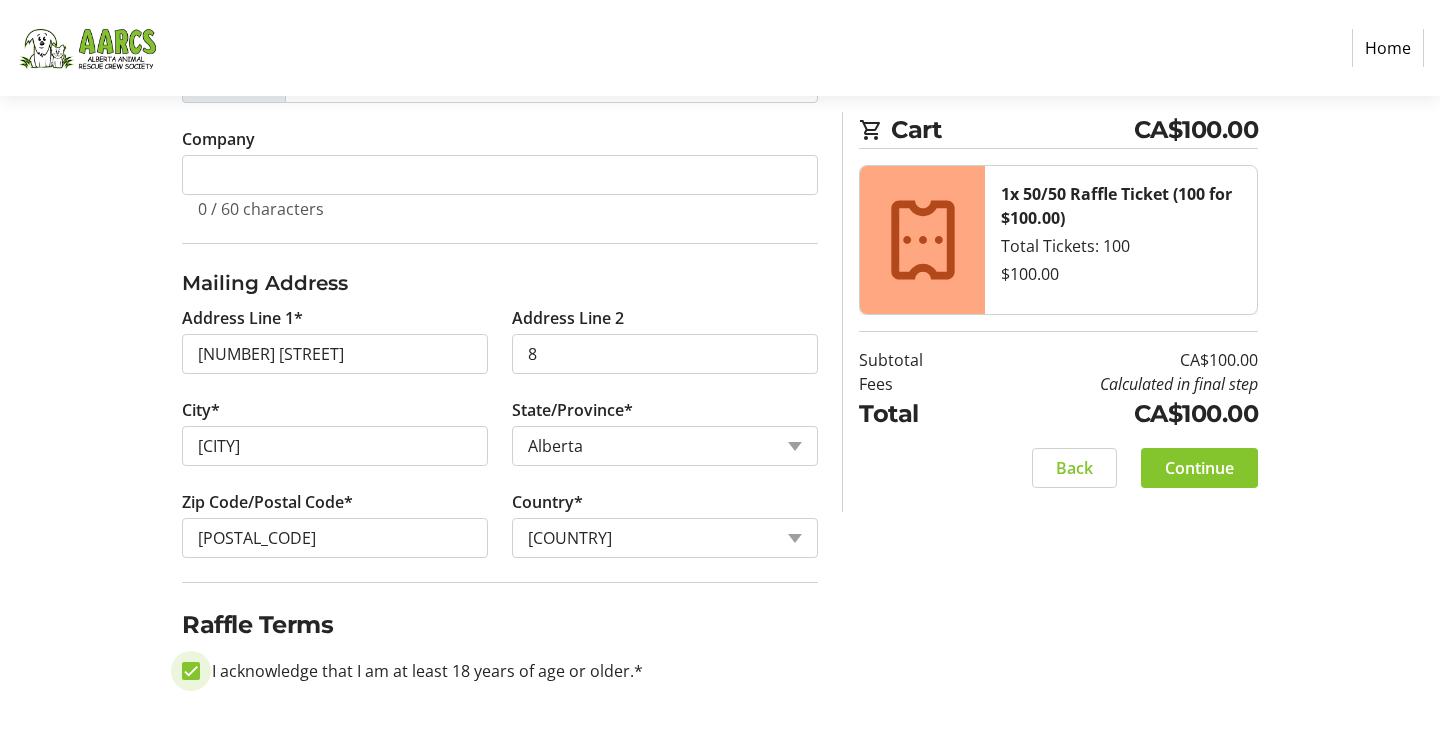 checkbox on "true" 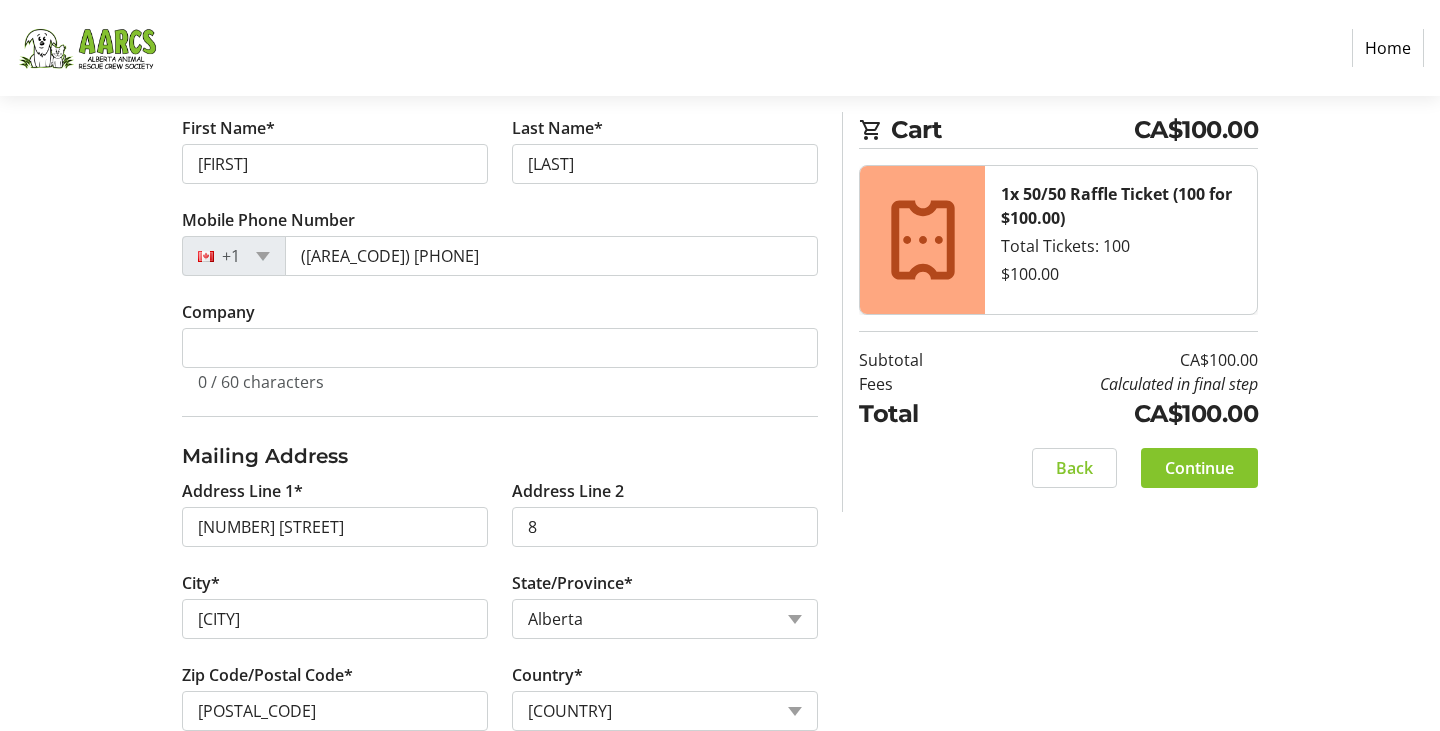 scroll, scrollTop: 509, scrollLeft: 0, axis: vertical 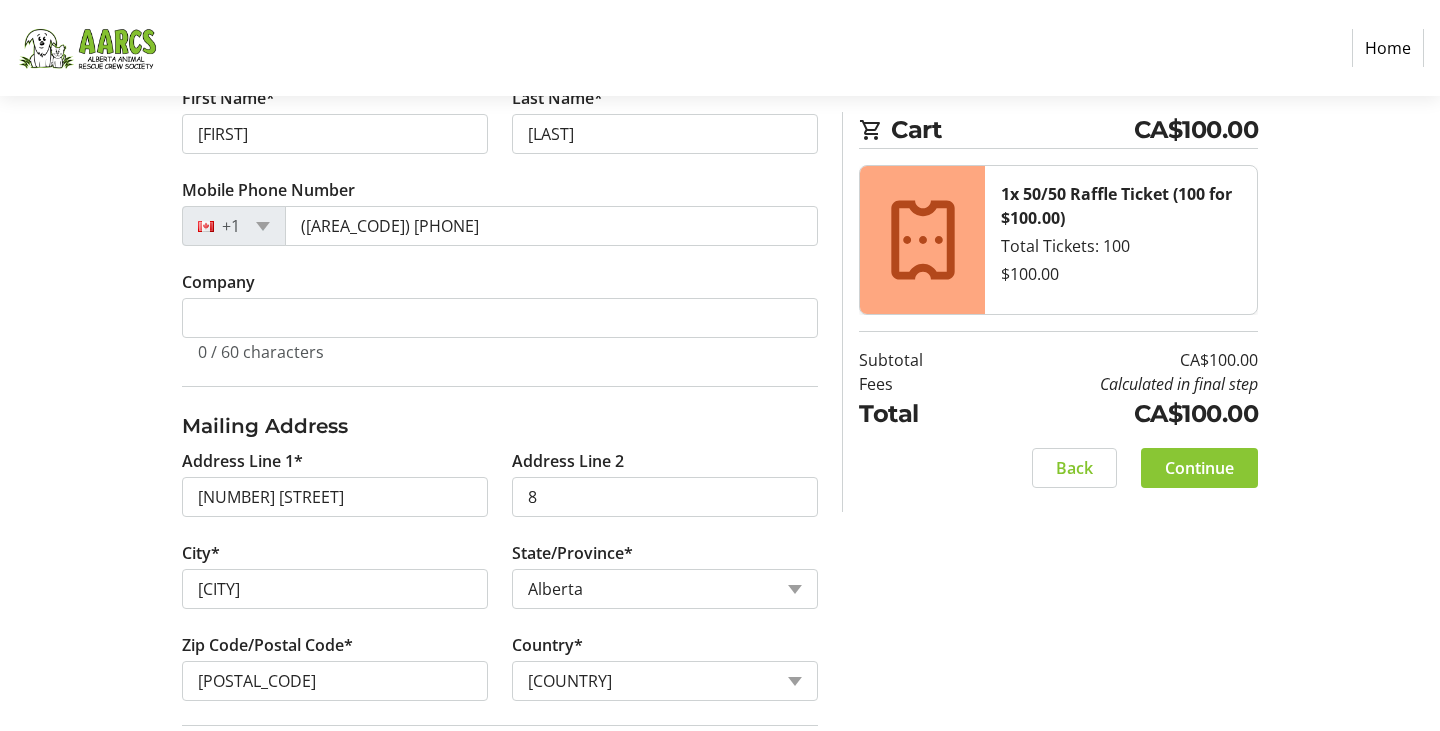 click on "Continue" 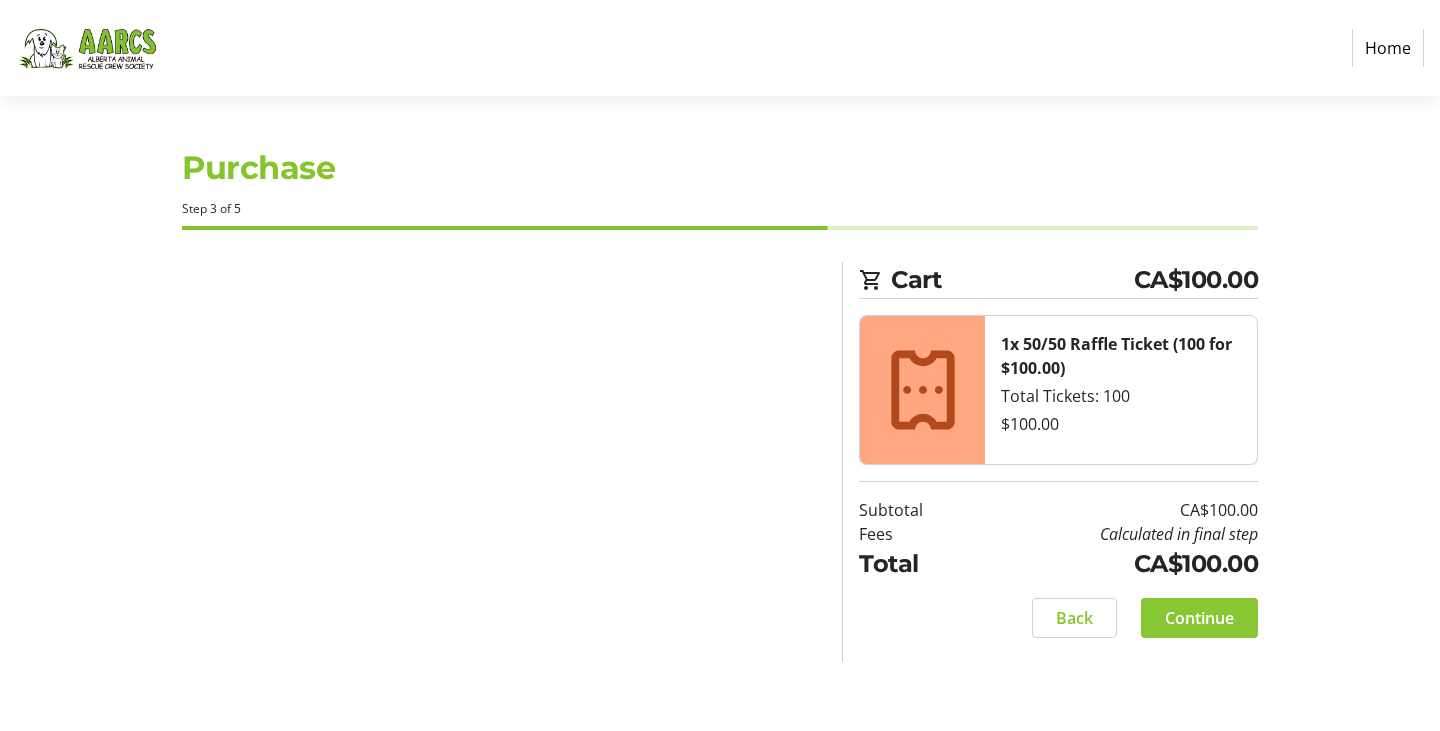 scroll, scrollTop: 0, scrollLeft: 0, axis: both 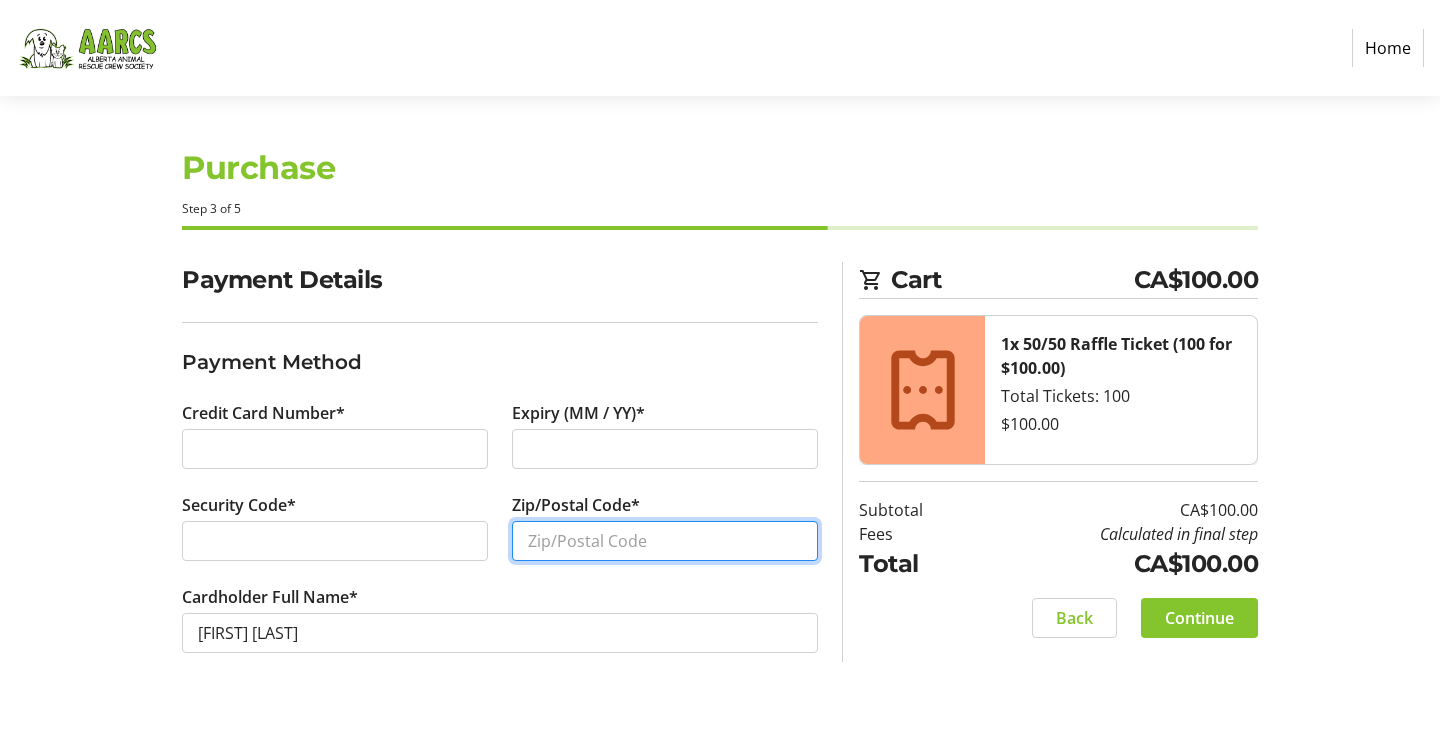 click on "Zip/Postal Code*" at bounding box center [665, 541] 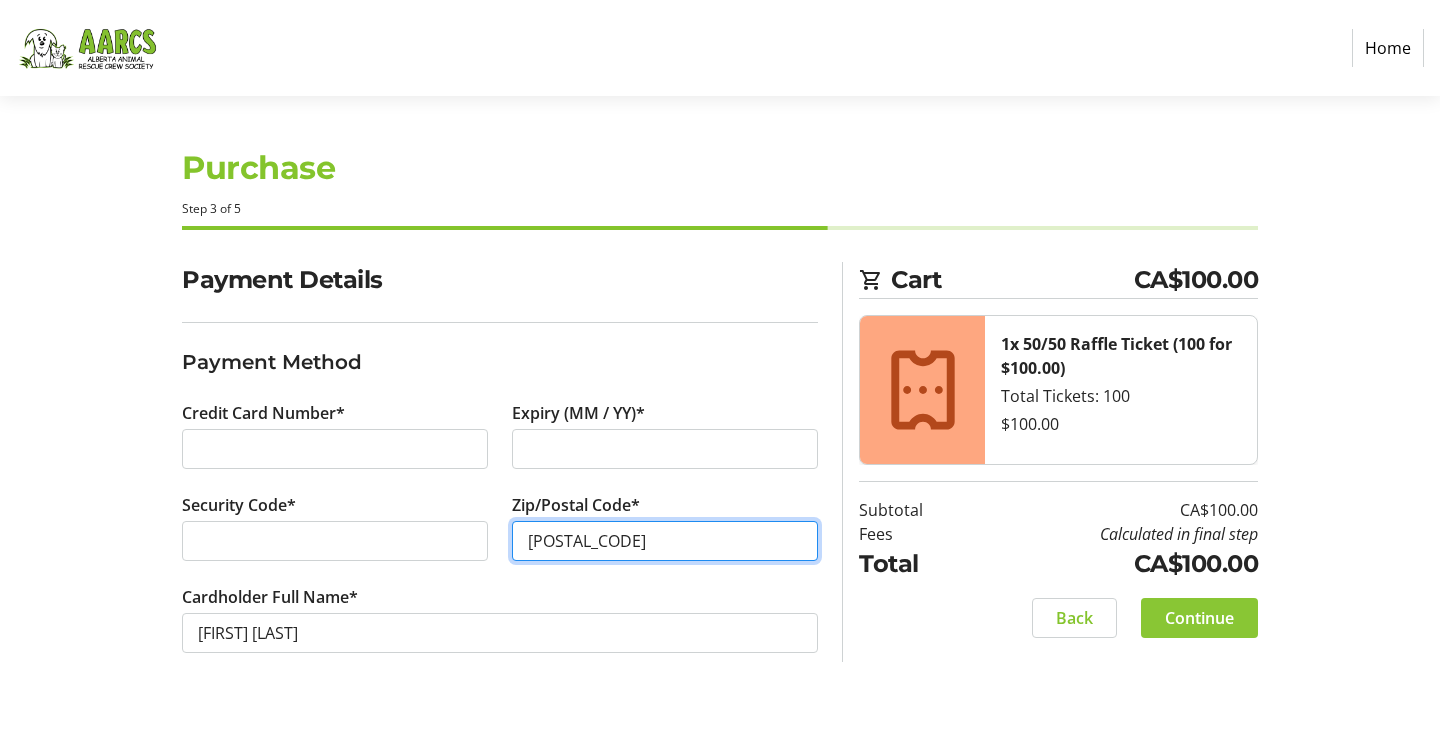 type on "[POSTAL_CODE]" 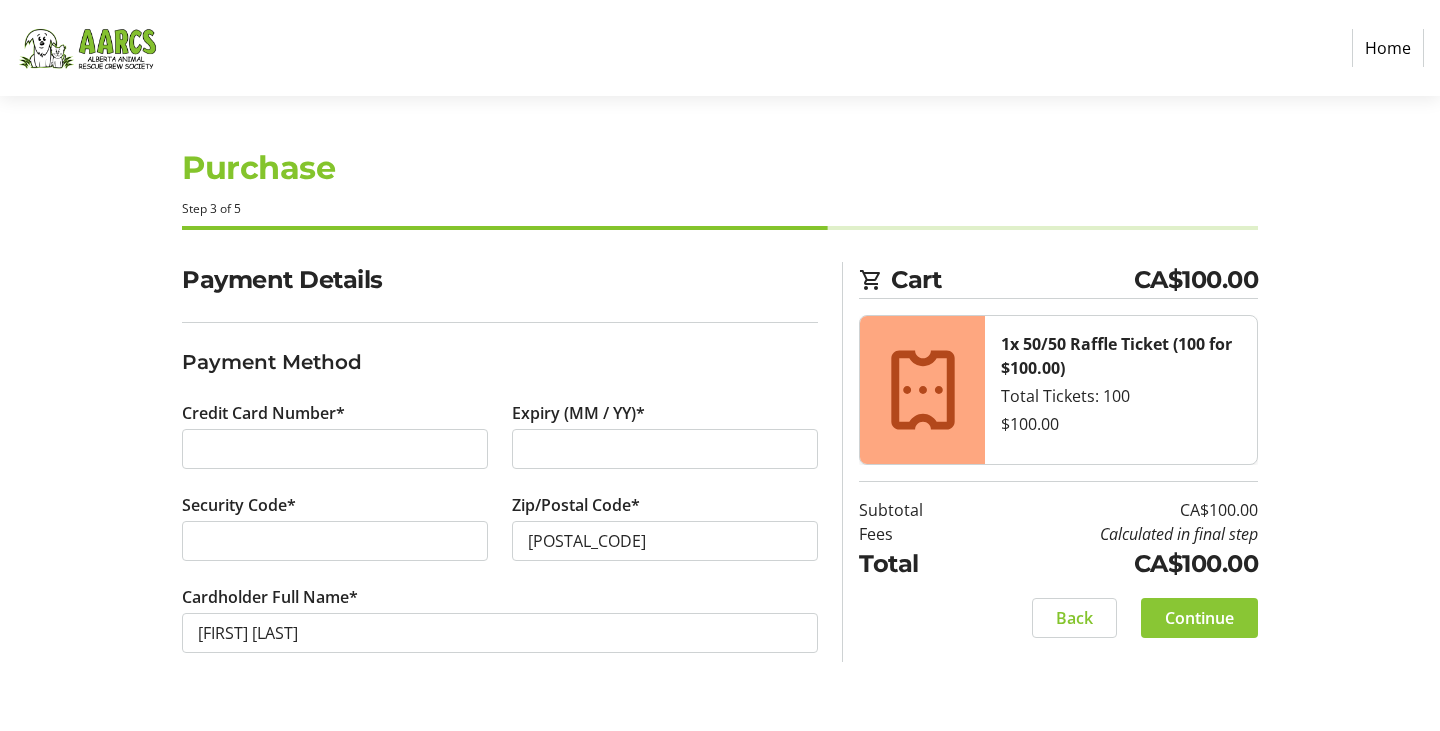 click on "Continue" 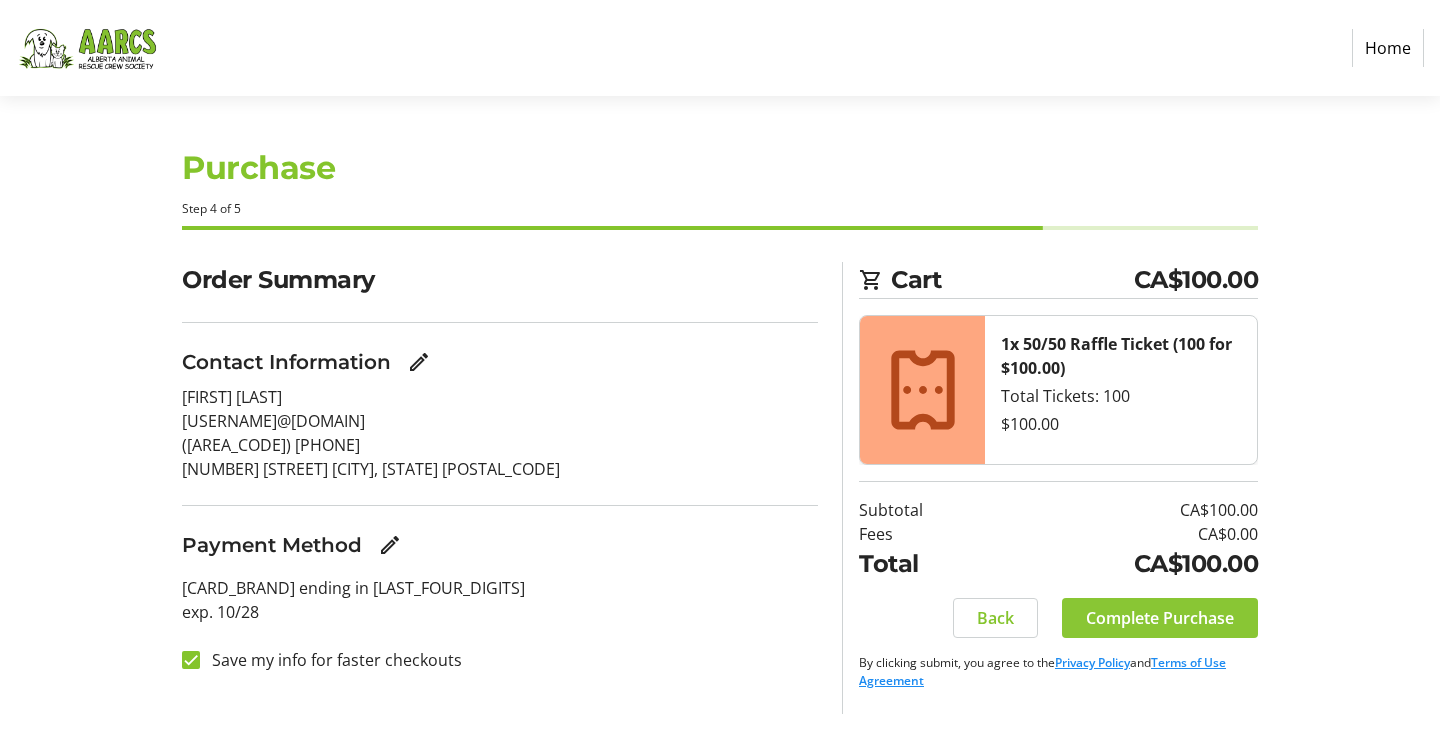 click on "Complete Purchase" 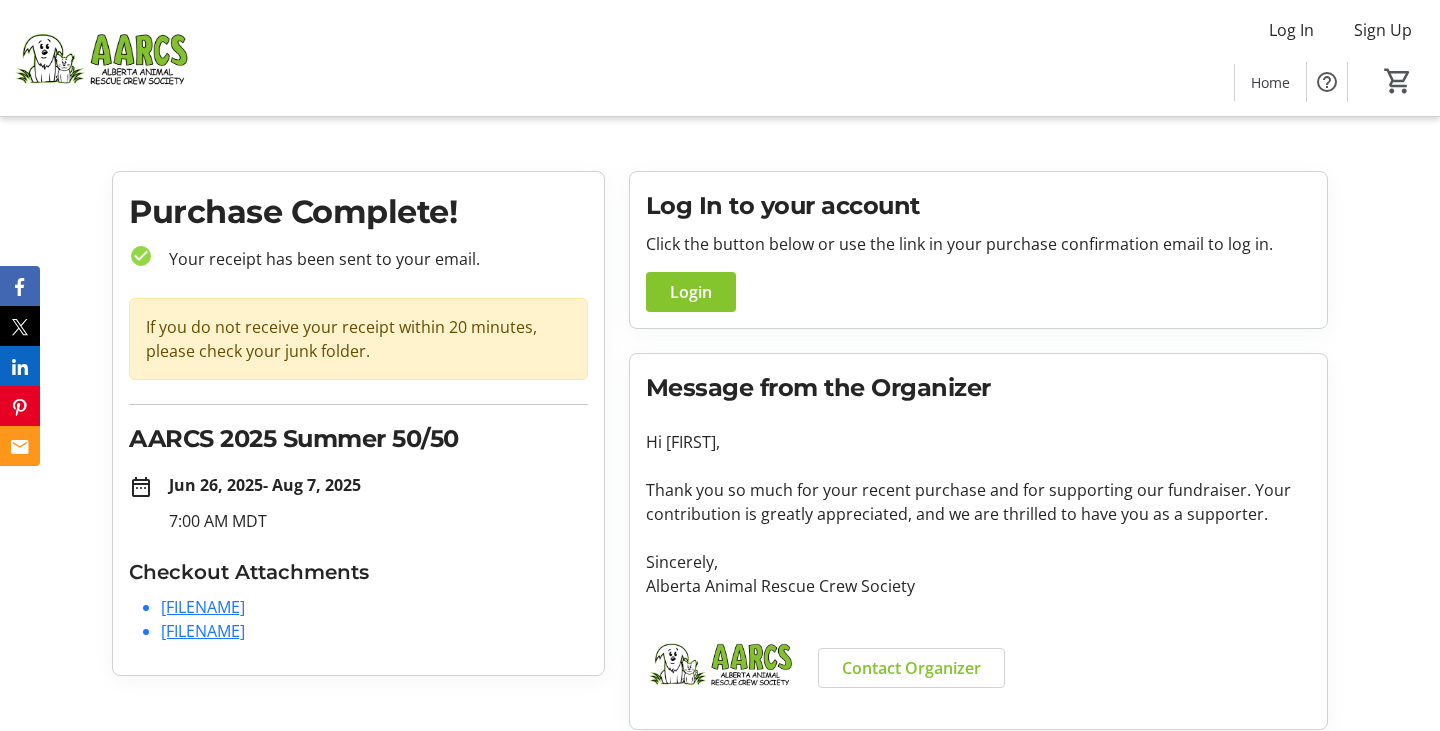 scroll, scrollTop: 0, scrollLeft: 0, axis: both 